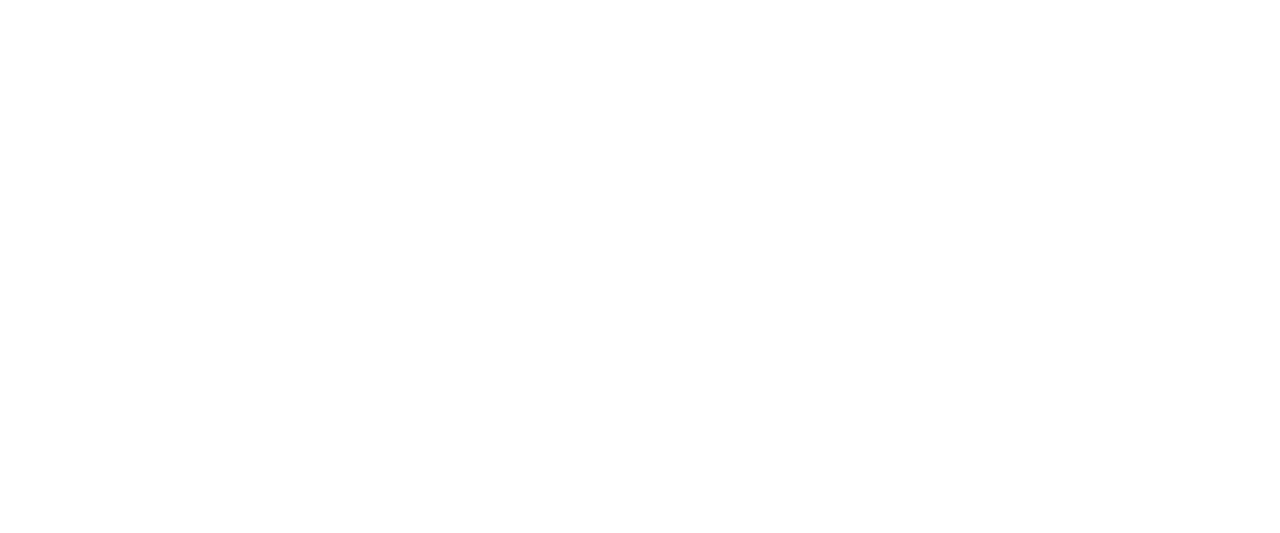 scroll, scrollTop: 0, scrollLeft: 0, axis: both 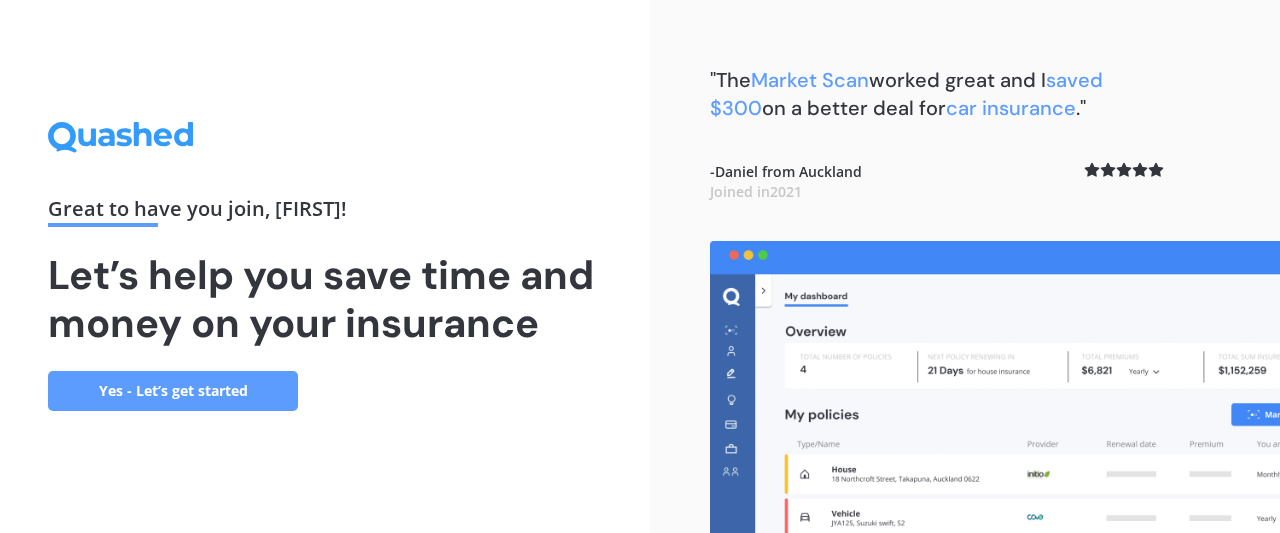 click on "Yes - Let’s get started" at bounding box center (173, 391) 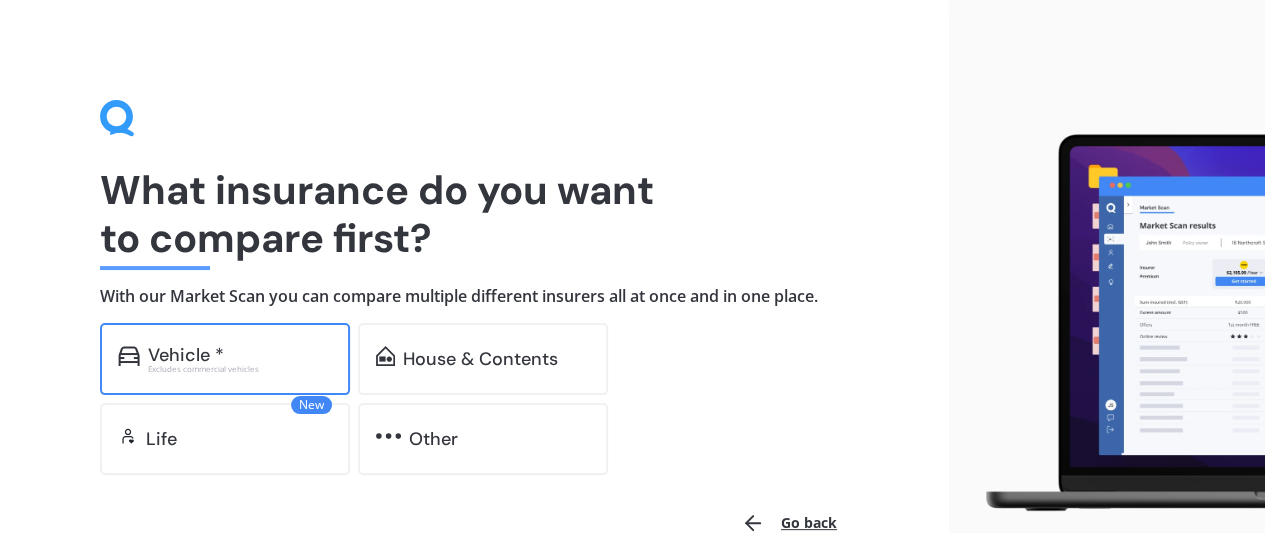 click on "Vehicle *" at bounding box center (240, 355) 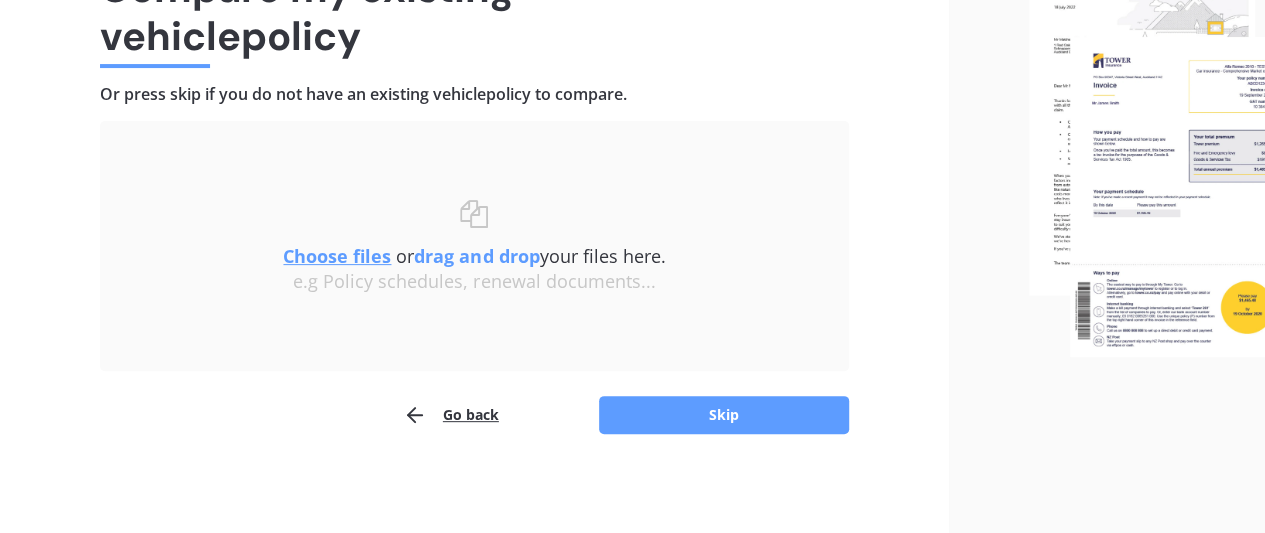scroll, scrollTop: 203, scrollLeft: 0, axis: vertical 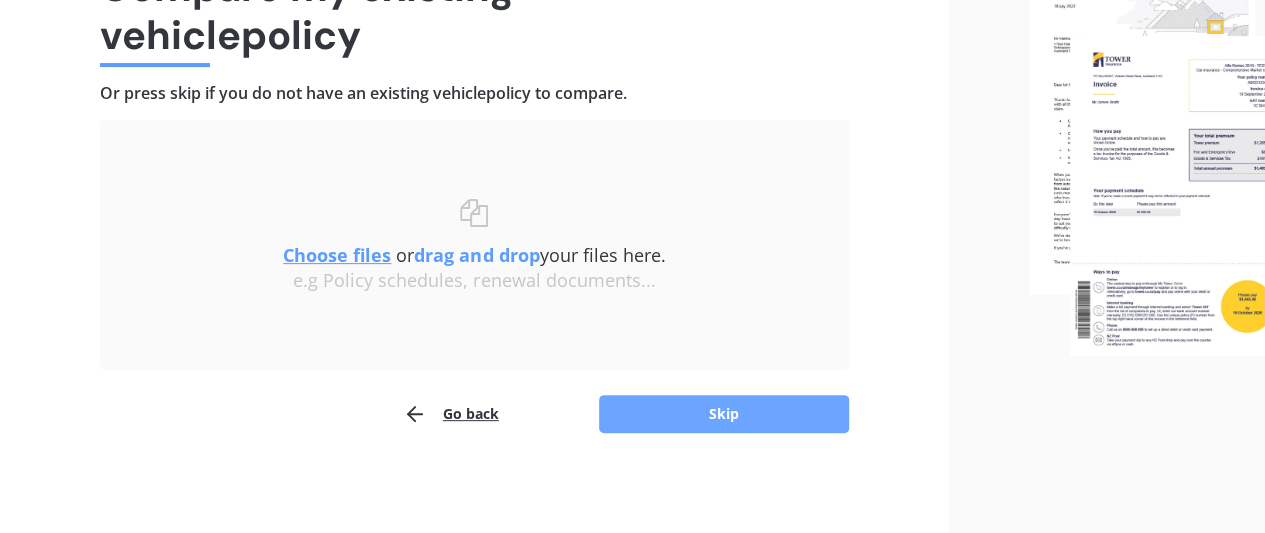 click on "Skip" at bounding box center [724, 414] 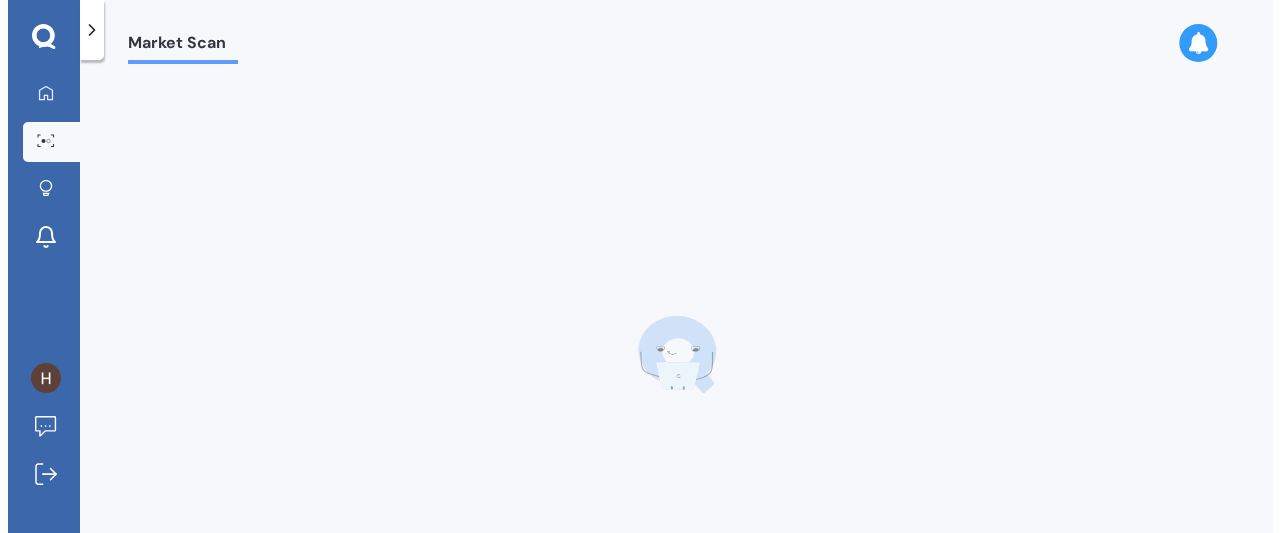 scroll, scrollTop: 0, scrollLeft: 0, axis: both 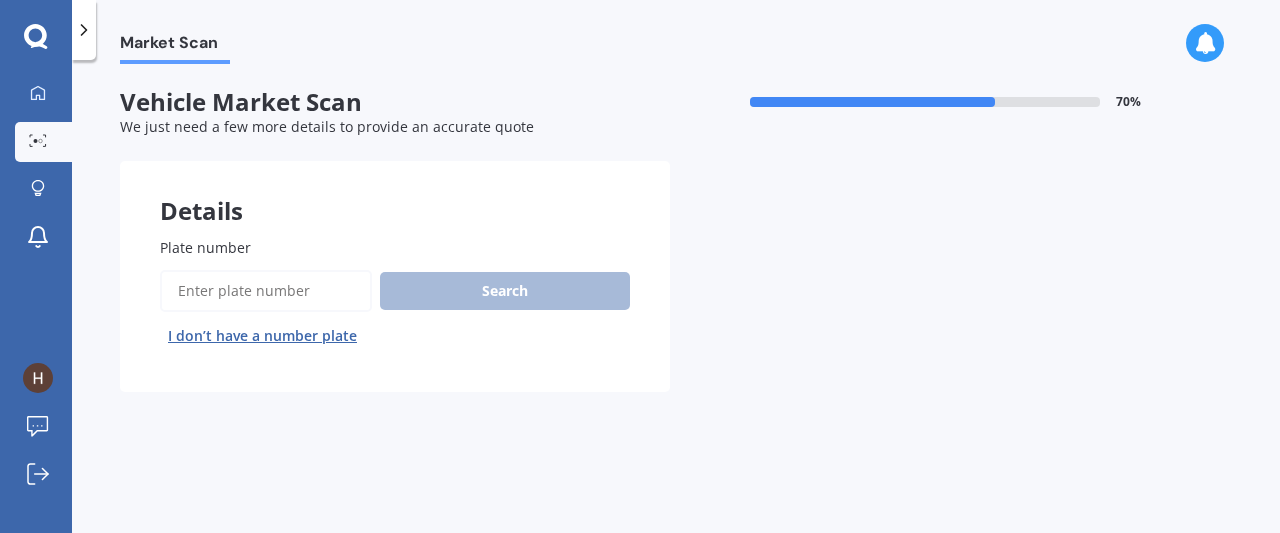 click on "Plate number" at bounding box center (205, 247) 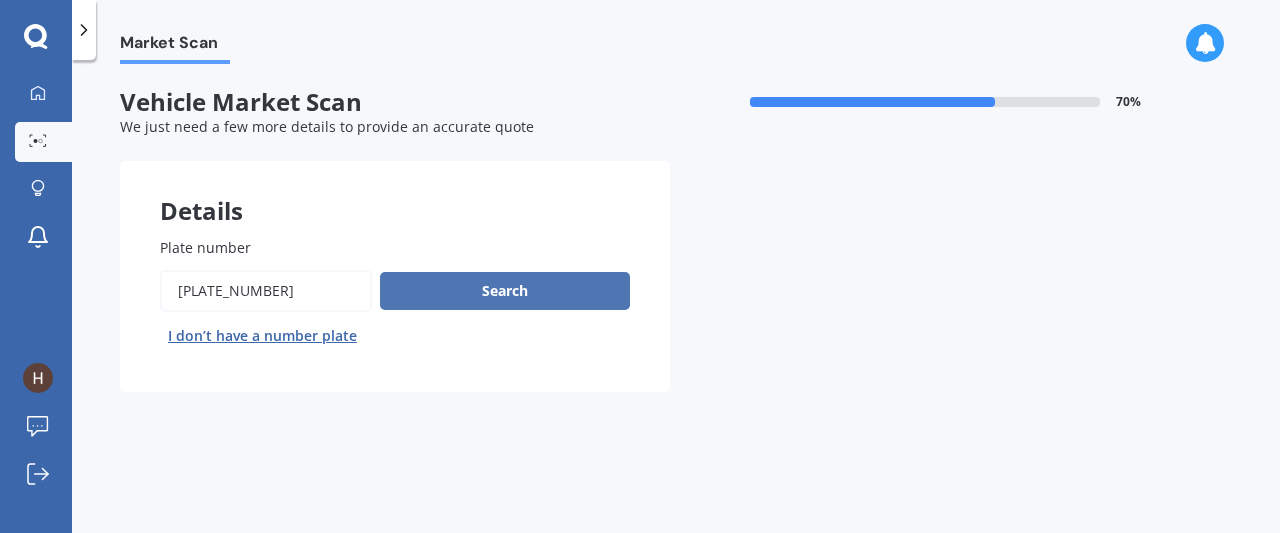 type on "[PLATE_NUMBER]" 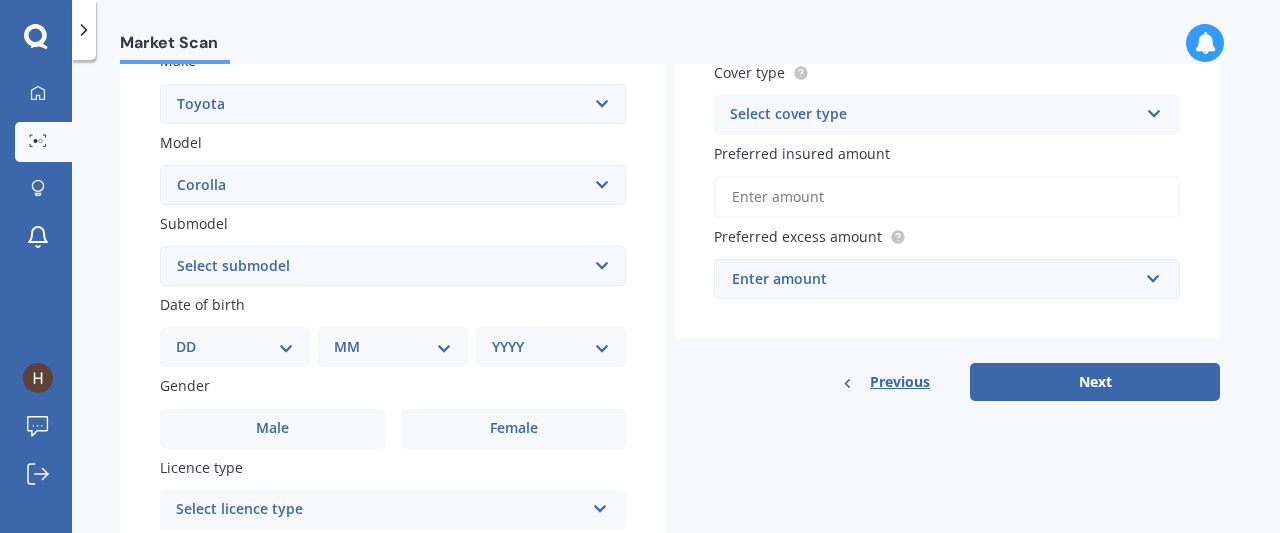 scroll, scrollTop: 400, scrollLeft: 0, axis: vertical 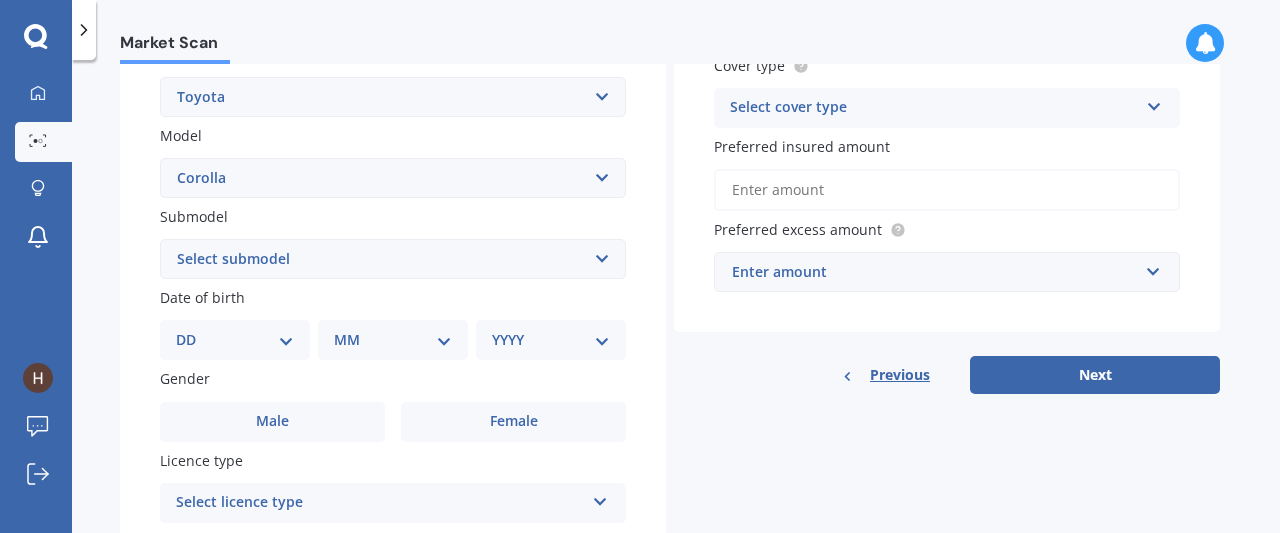 click on "Select submodel (All other) Axio Diesel Fielder 2WD Fielder 4WD FXGT GL GLX 1.8 GLX Sedan GS GTI GTI Sports GX 1.6 GX 1.8 GX CVT Hatch GX Sedan GX Wagon auto GX Wagon manual Hatch Hybrid Hybrid Levin 1.6 Levin SX Hatch Levin ZR Hatch Runx SE 1.5 Sportivo Non Turbo 1.8 Litre Sportivo Turbo 1.8 Litre Sprinter Sprinter GT Touring 4WD wagon Touring S/W Touring Wagon Hybrid TS 1.8 Van XL ZR Sedan" at bounding box center (393, 259) 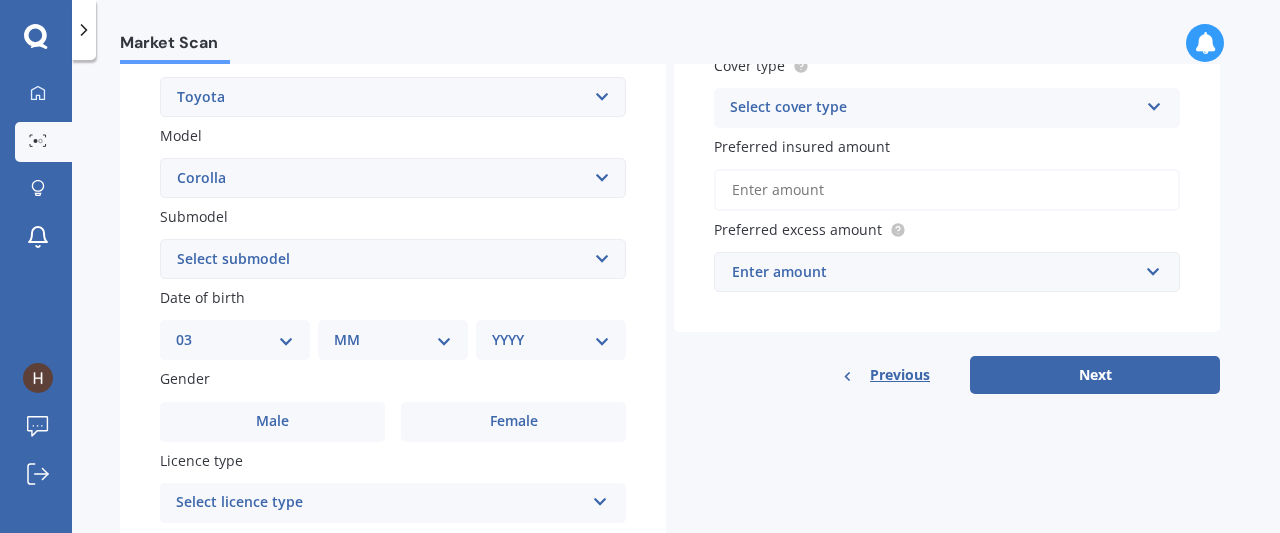 click on "DD 01 02 03 04 05 06 07 08 09 10 11 12 13 14 15 16 17 18 19 20 21 22 23 24 25 26 27 28 29 30 31" at bounding box center [235, 340] 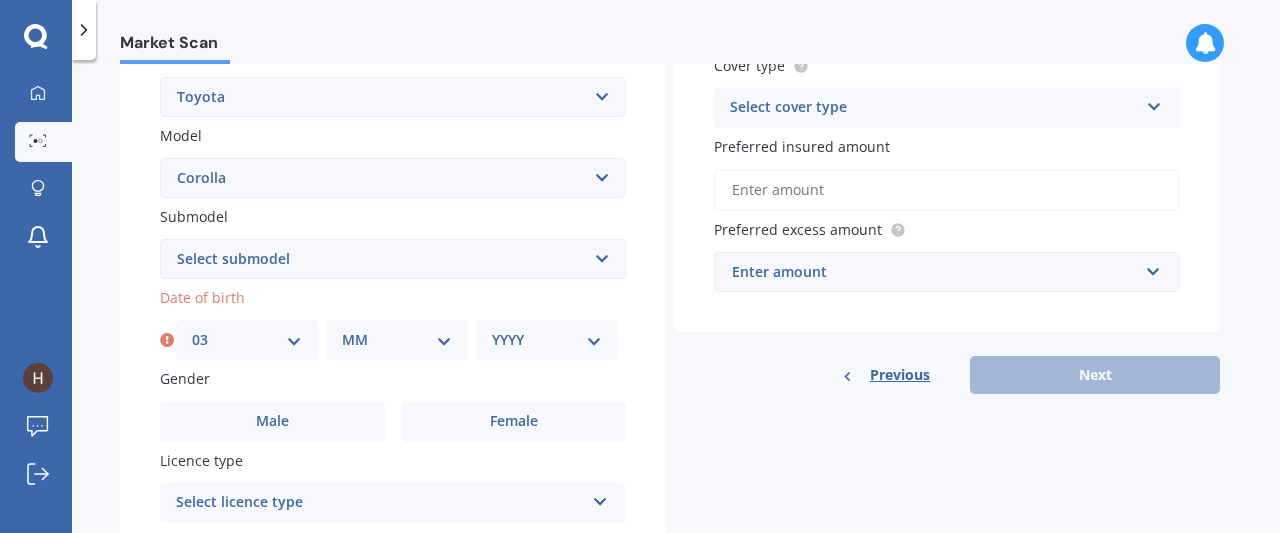 click on "MM 01 02 03 04 05 06 07 08 09 10 11 12" at bounding box center (397, 340) 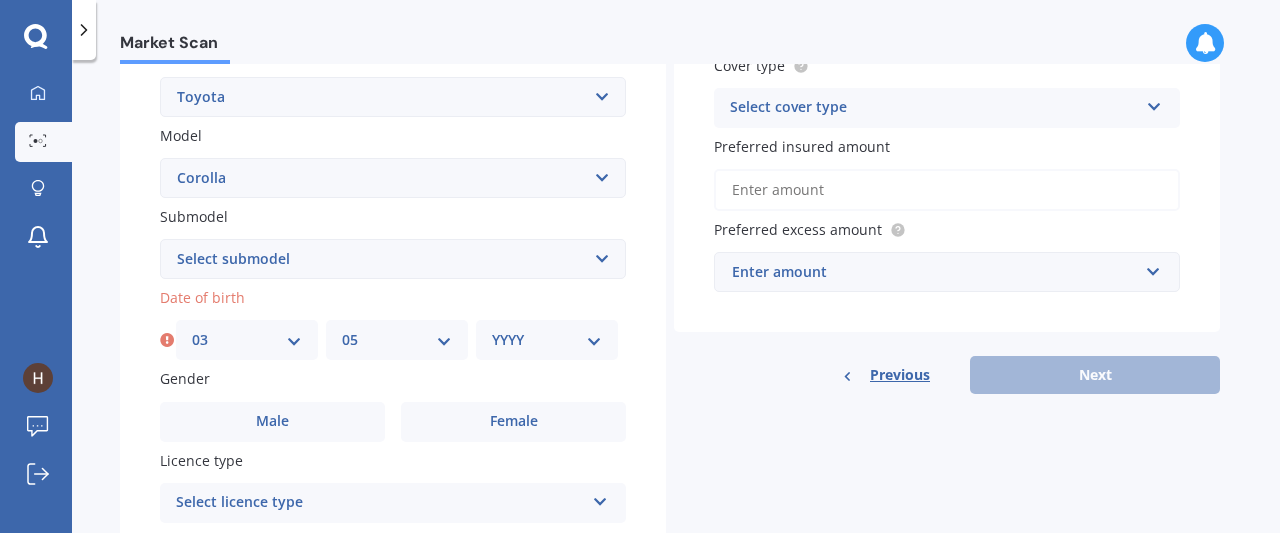 click on "MM 01 02 03 04 05 06 07 08 09 10 11 12" at bounding box center (397, 340) 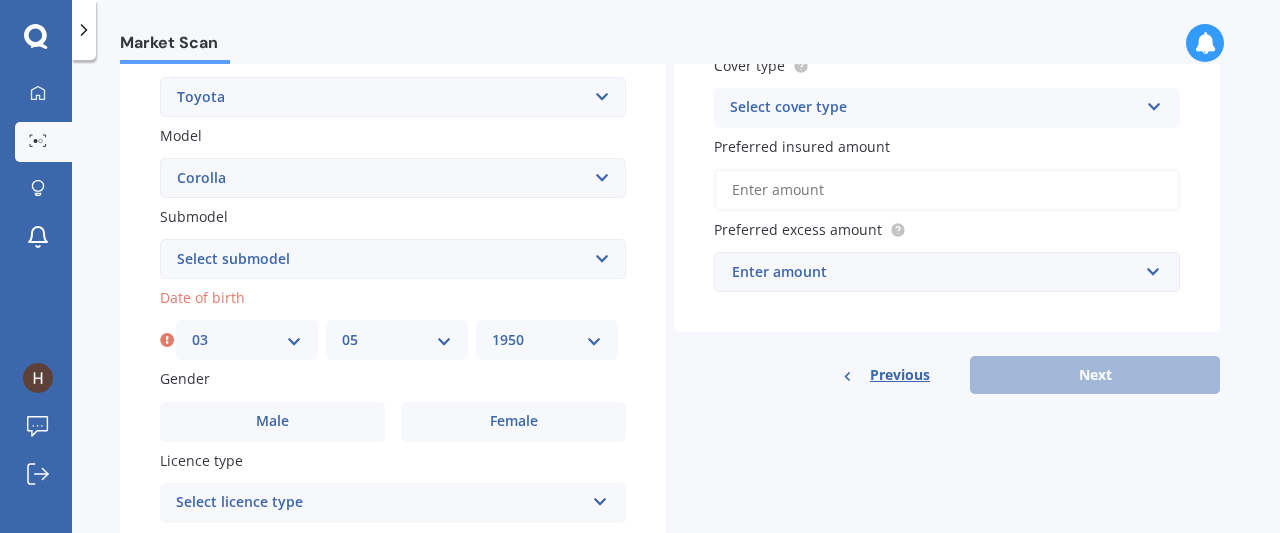 click on "YYYY 2025 2024 2023 2022 2021 2020 2019 2018 2017 2016 2015 2014 2013 2012 2011 2010 2009 2008 2007 2006 2005 2004 2003 2002 2001 2000 1999 1998 1997 1996 1995 1994 1993 1992 1991 1990 1989 1988 1987 1986 1985 1984 1983 1982 1981 1980 1979 1978 1977 1976 1975 1974 1973 1972 1971 1970 1969 1968 1967 1966 1965 1964 1963 1962 1961 1960 1959 1958 1957 1956 1955 1954 1953 1952 1951 1950 1949 1948 1947 1946 1945 1944 1943 1942 1941 1940 1939 1938 1937 1936 1935 1934 1933 1932 1931 1930 1929 1928 1927 1926" at bounding box center (547, 340) 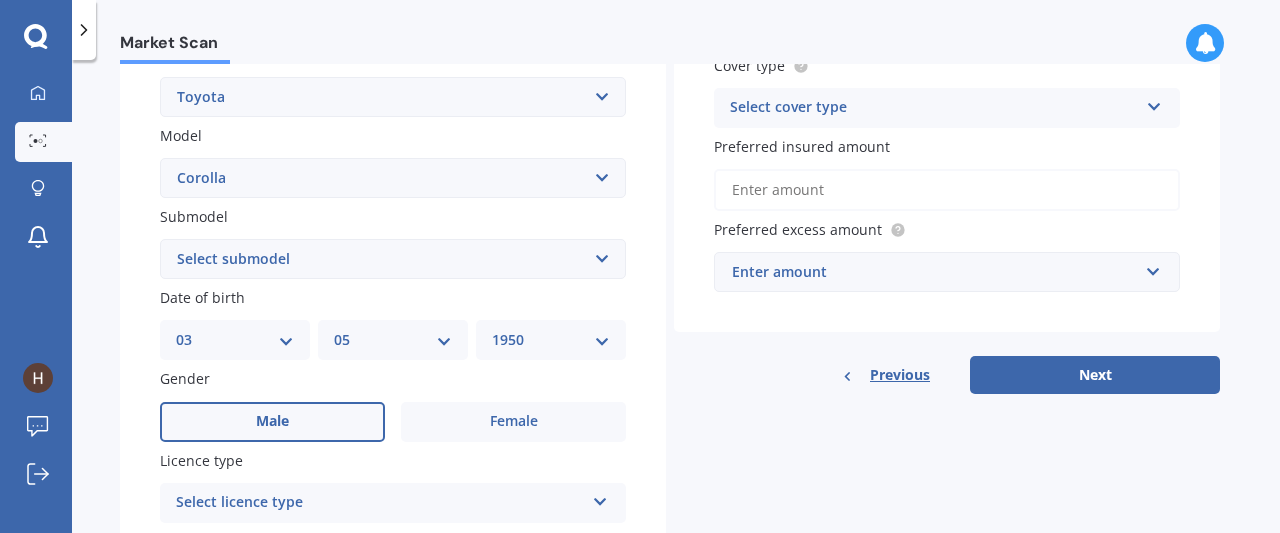 click on "Male" at bounding box center [272, 422] 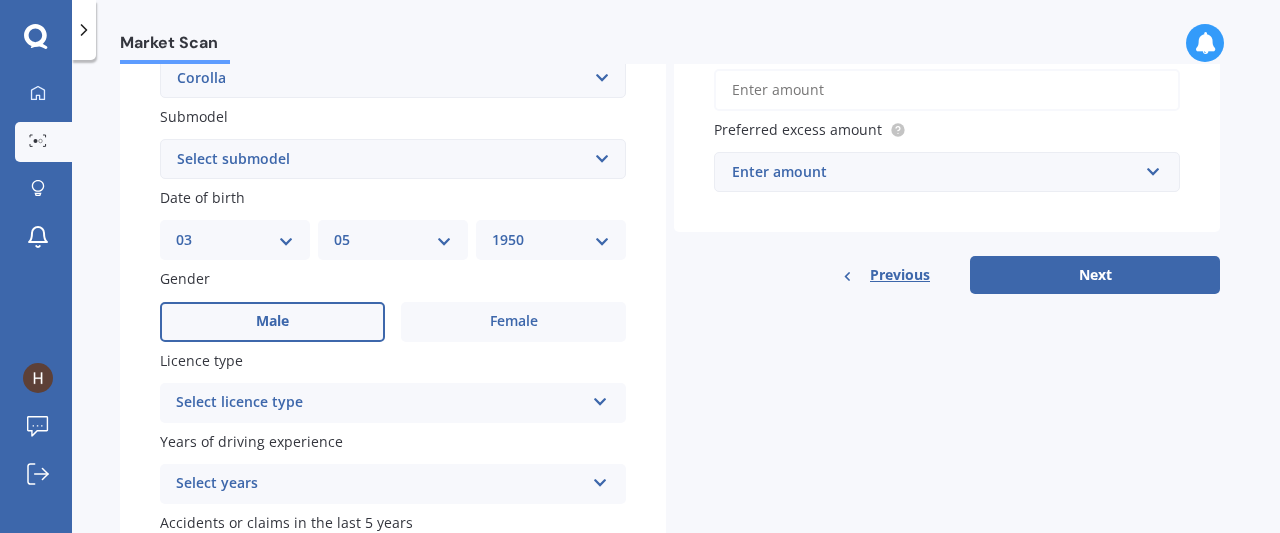 click at bounding box center (600, 398) 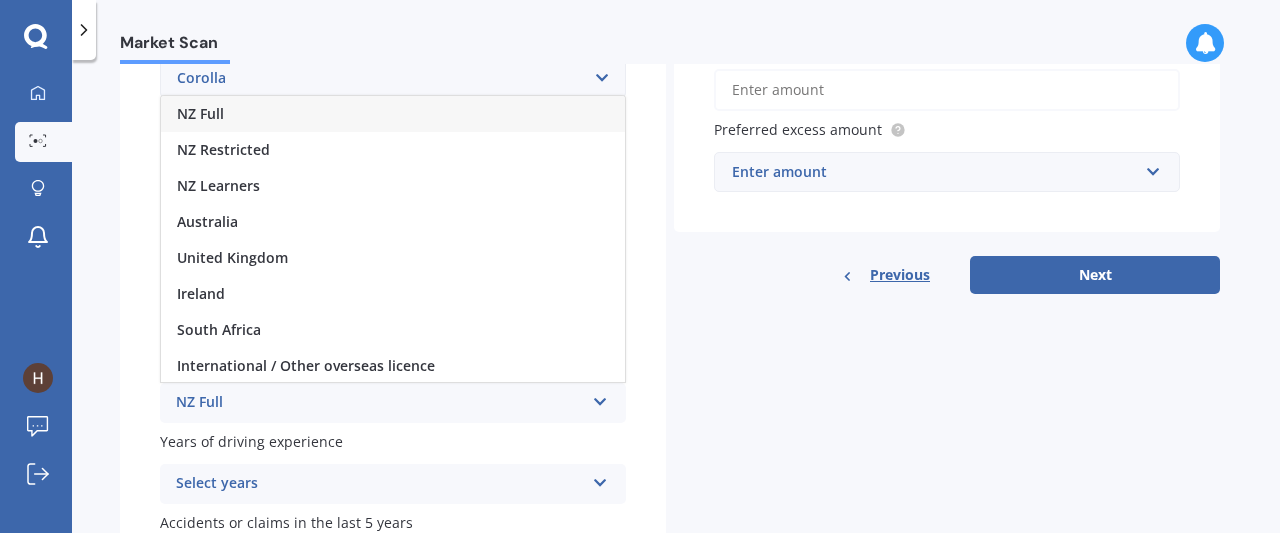 click on "NZ Full" at bounding box center (200, 113) 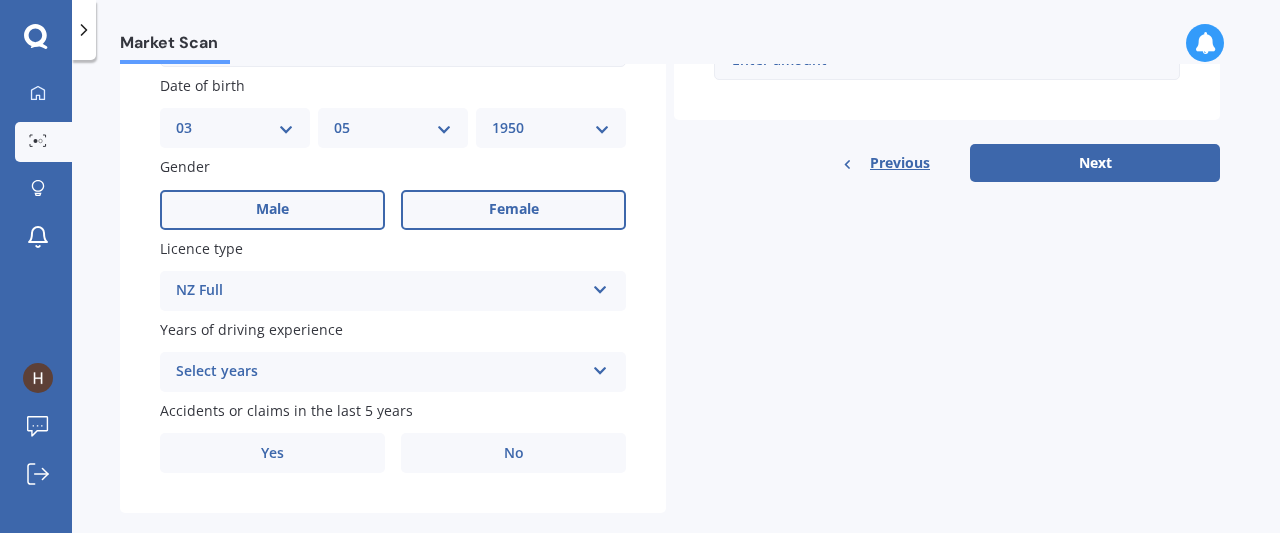 scroll, scrollTop: 647, scrollLeft: 0, axis: vertical 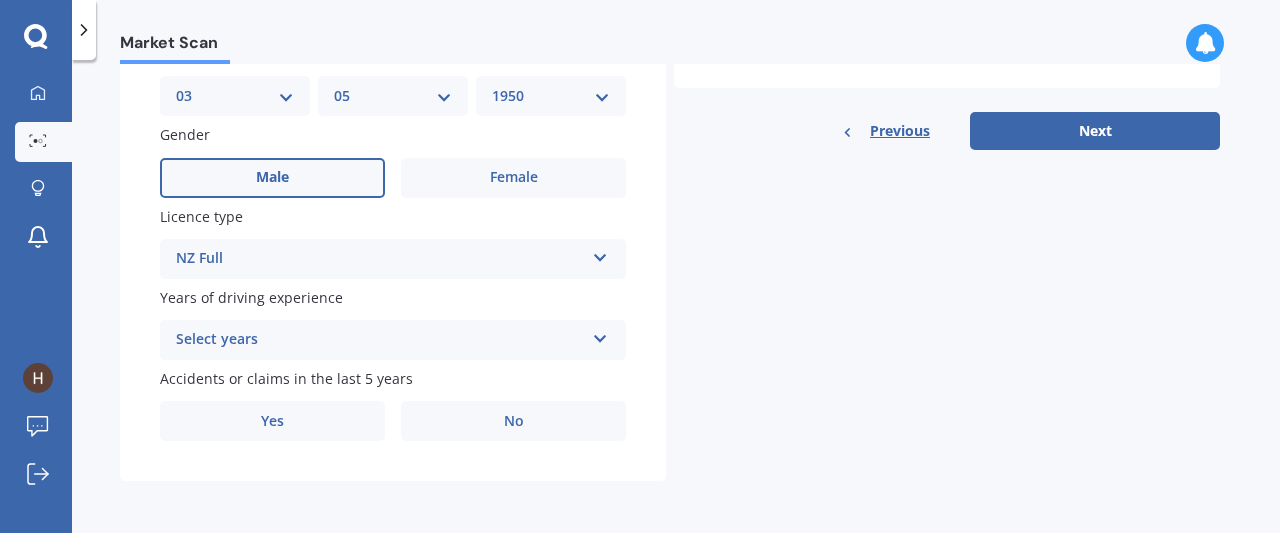 click at bounding box center (600, 254) 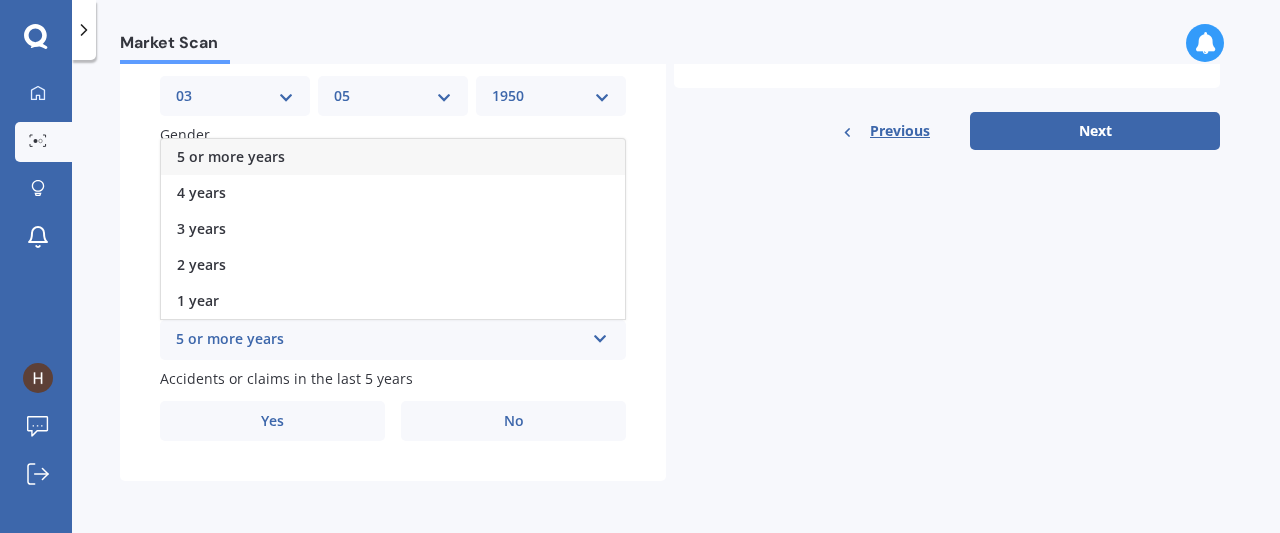 click on "5 or more years" at bounding box center (231, 156) 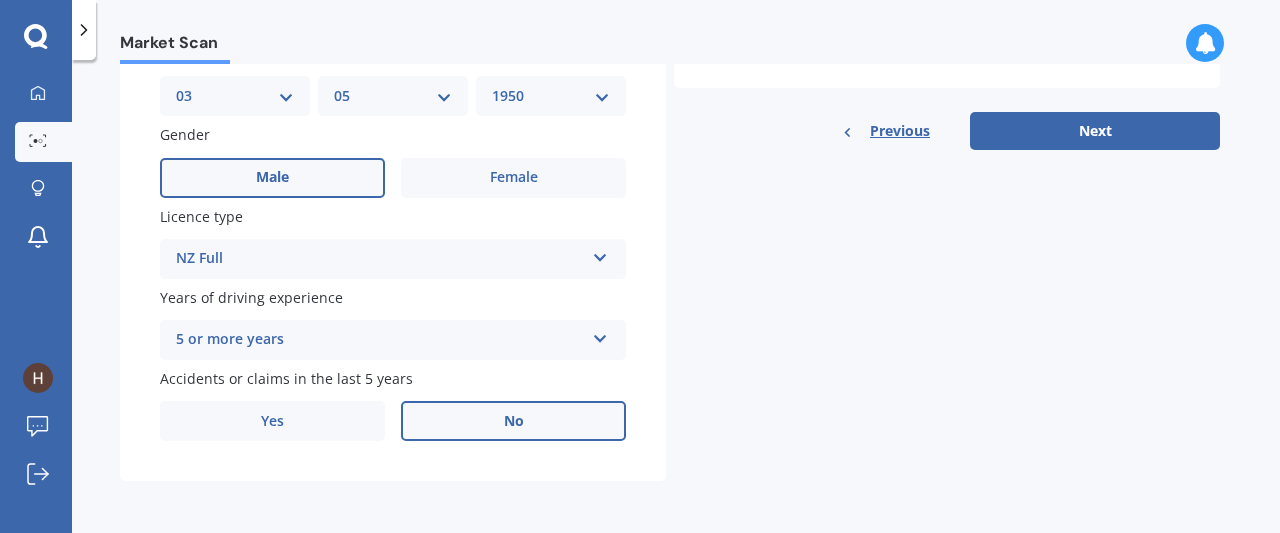 click on "No" at bounding box center (272, 177) 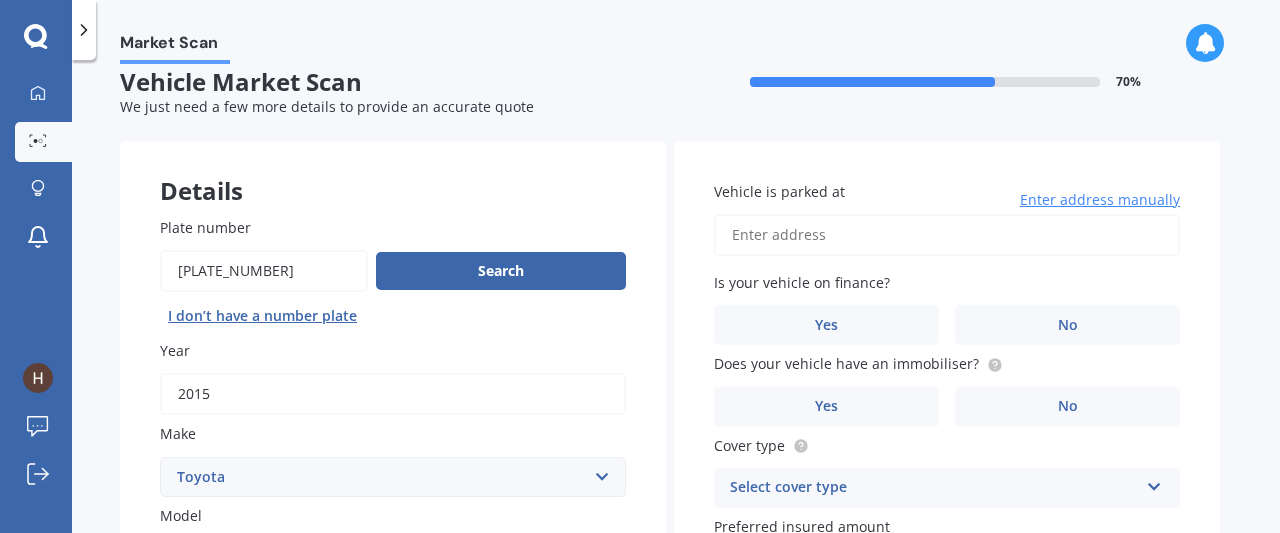 scroll, scrollTop: 0, scrollLeft: 0, axis: both 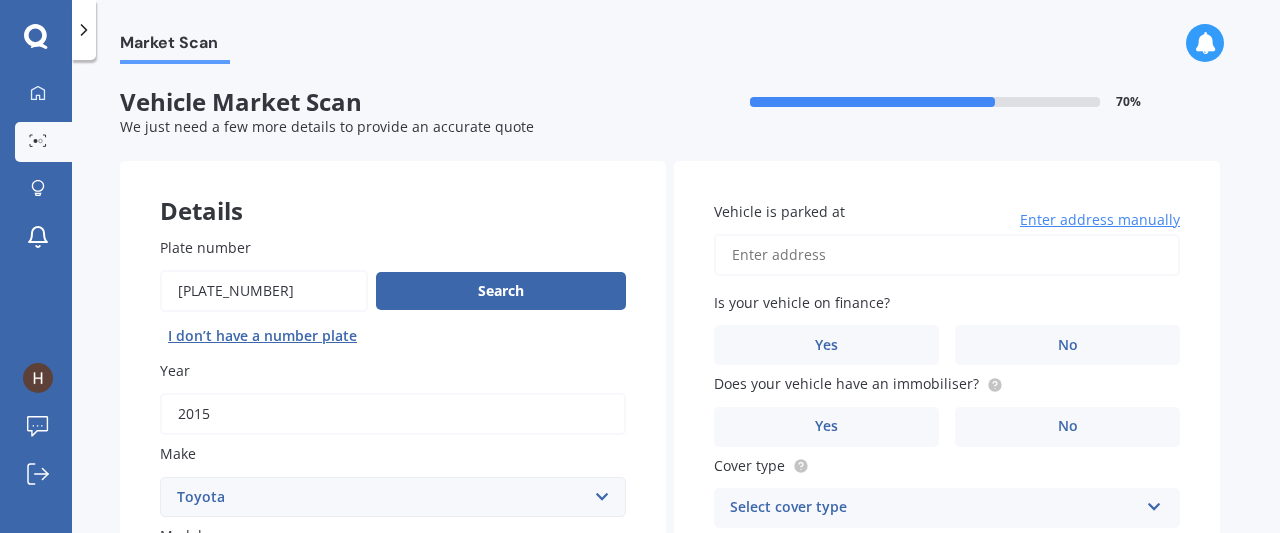 click on "Vehicle is parked at" at bounding box center [947, 255] 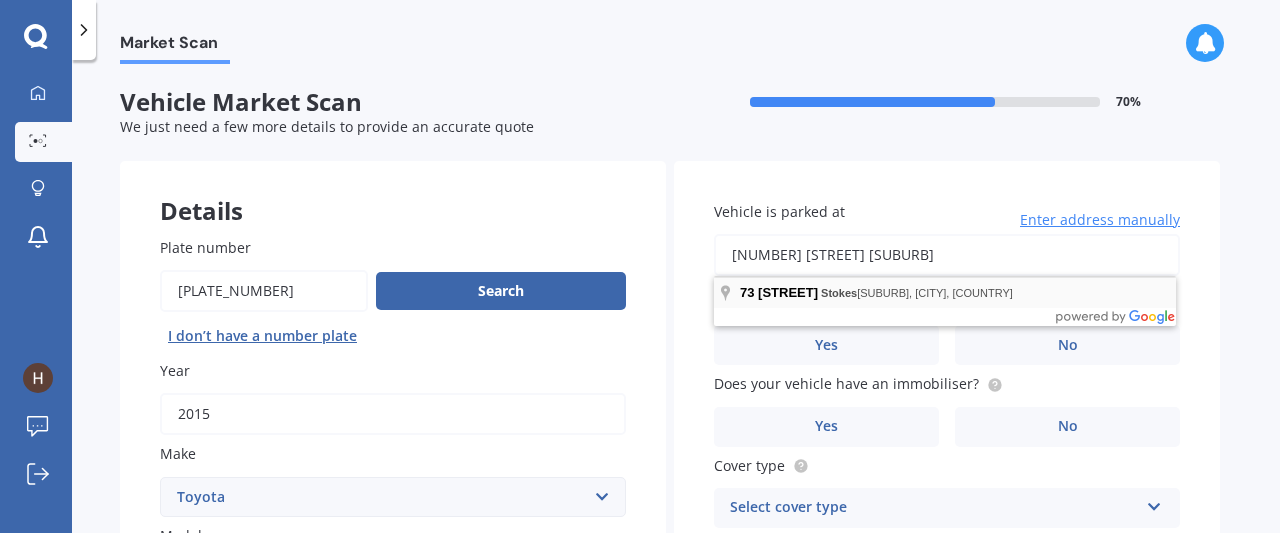 type on "[NUMBER] [STREET] [SUBURB]" 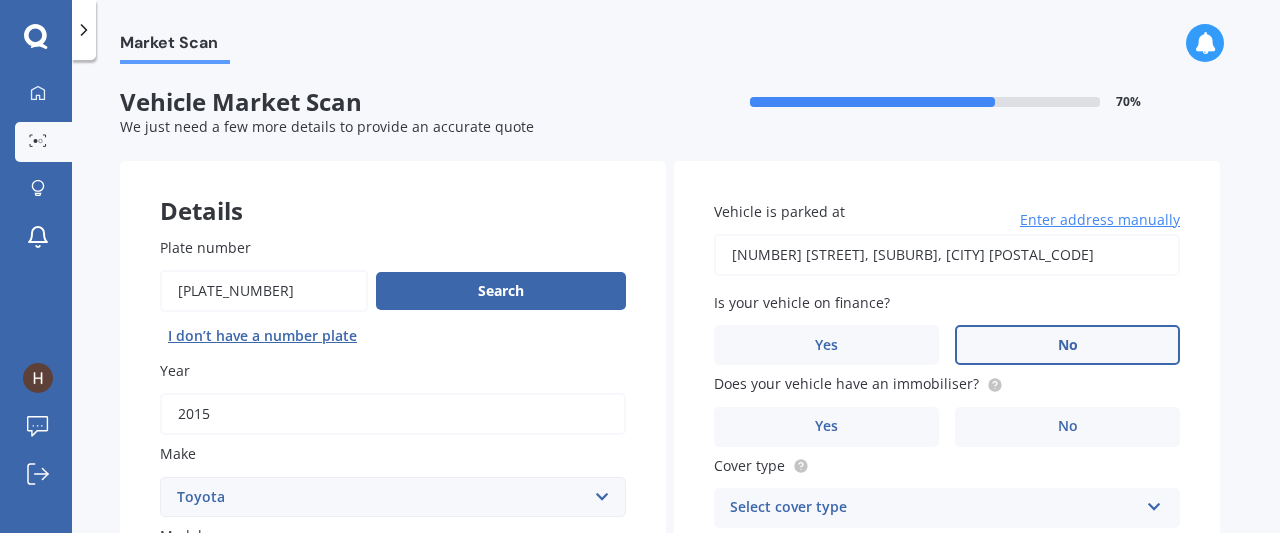 click on "No" at bounding box center [272, 821] 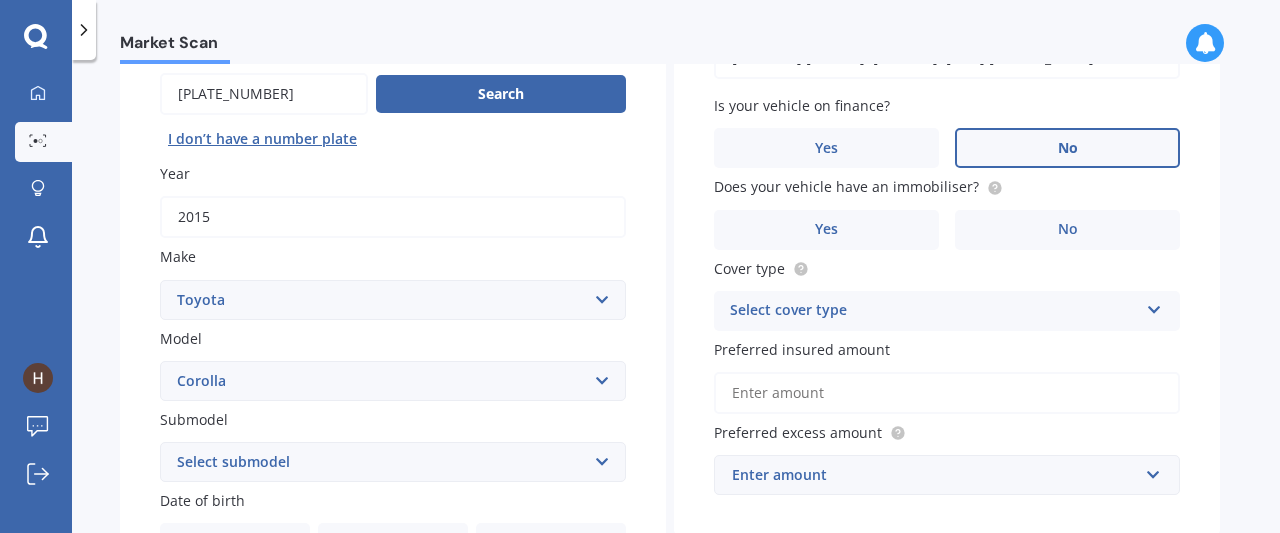 scroll, scrollTop: 200, scrollLeft: 0, axis: vertical 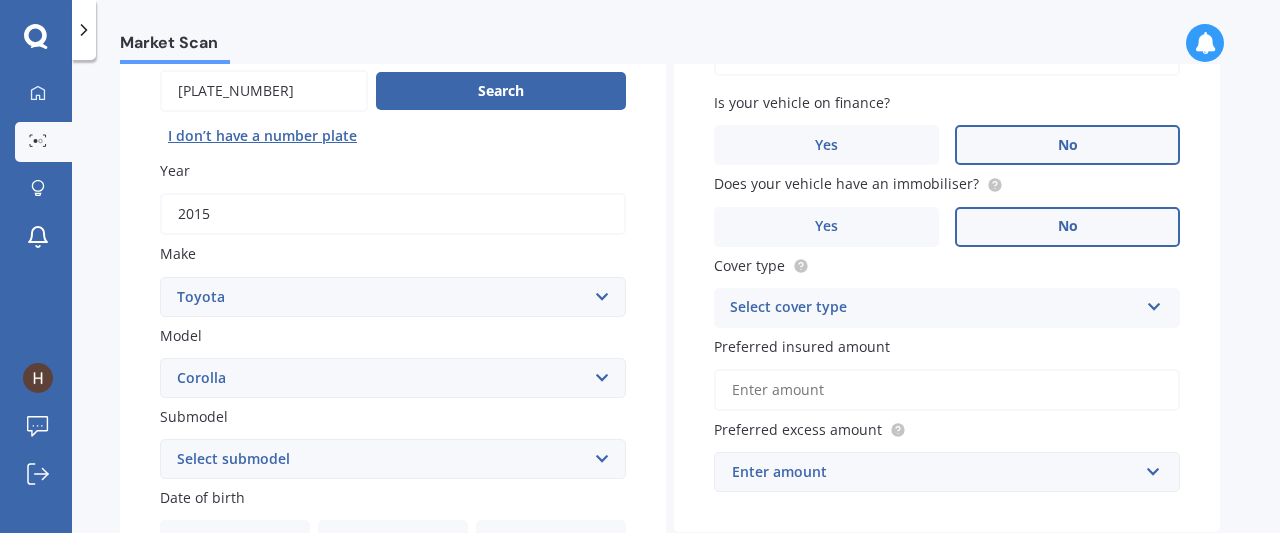 click on "No" at bounding box center [513, 622] 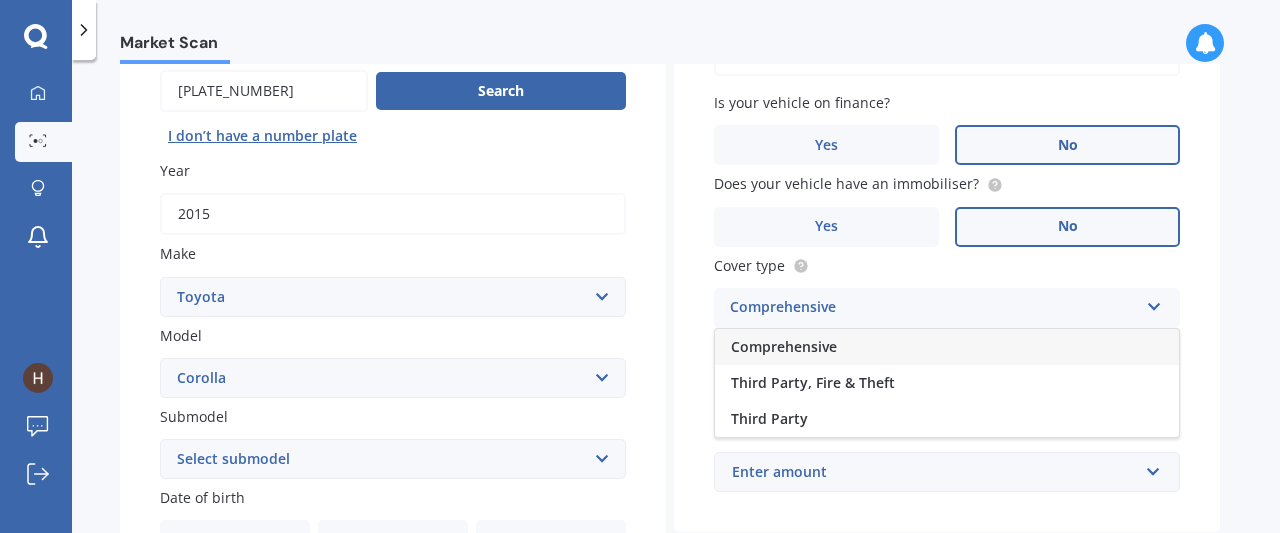 click on "Comprehensive" at bounding box center [784, 346] 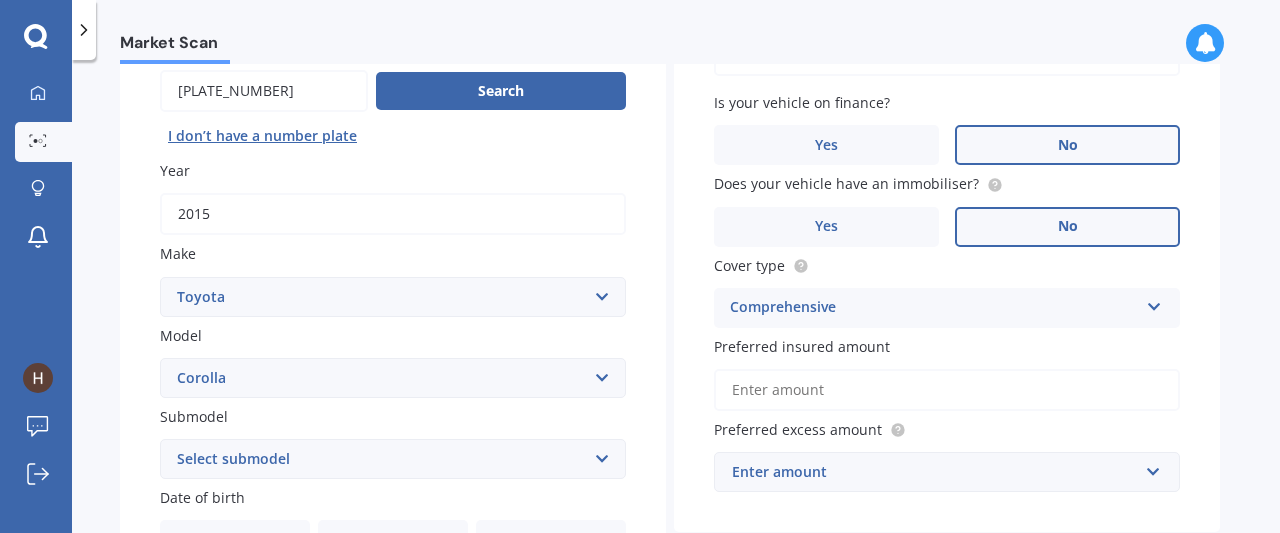 click on "Preferred insured amount" at bounding box center (947, 390) 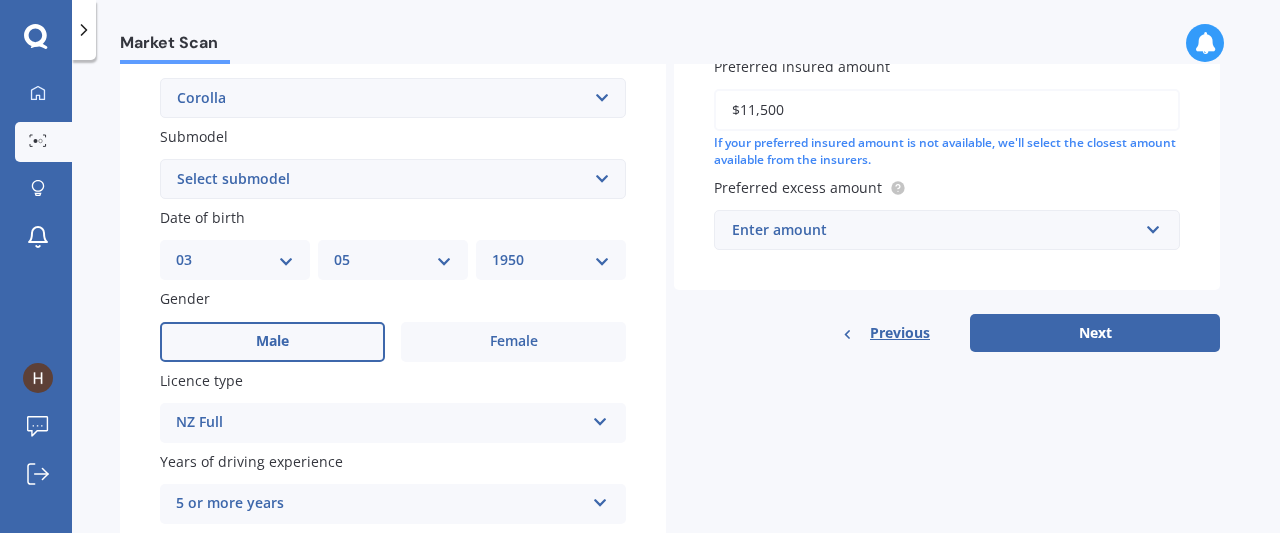 scroll, scrollTop: 500, scrollLeft: 0, axis: vertical 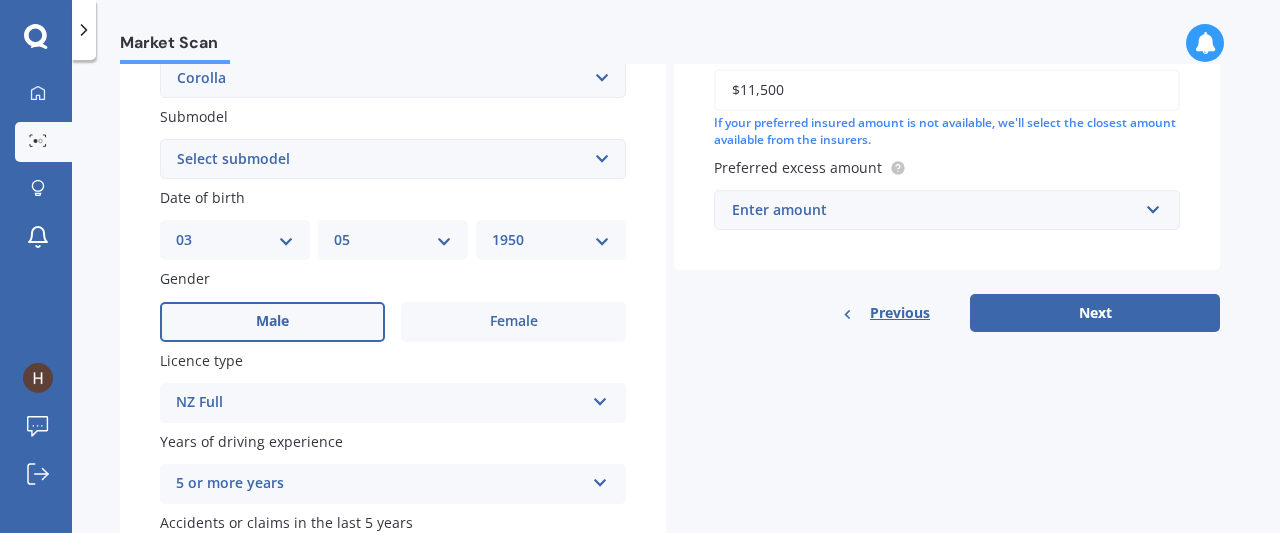type on "$11,500" 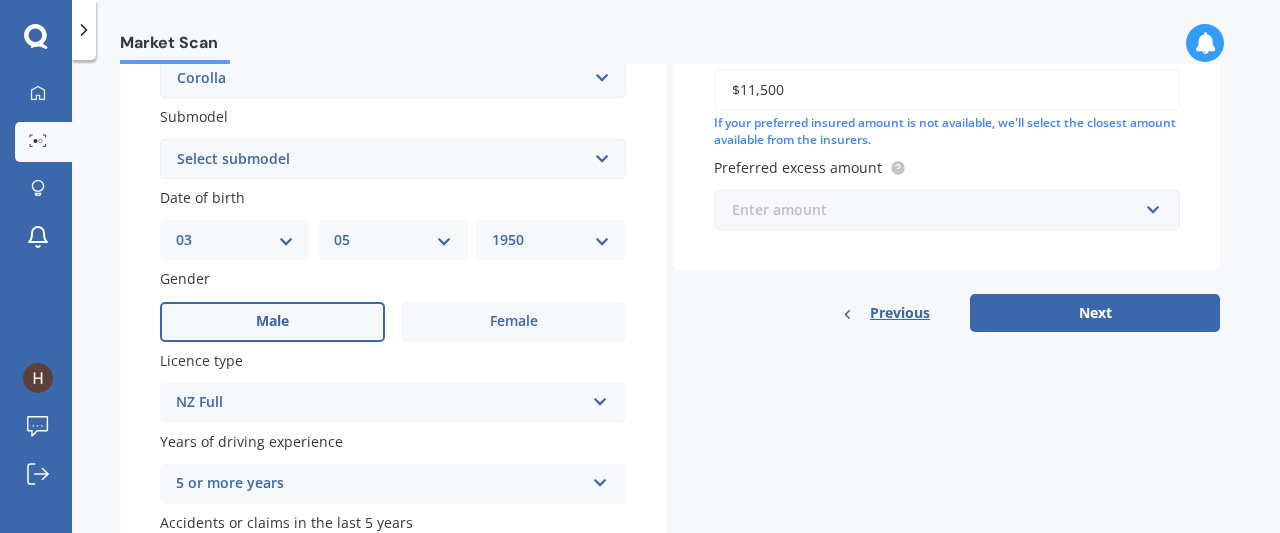 click at bounding box center [940, 210] 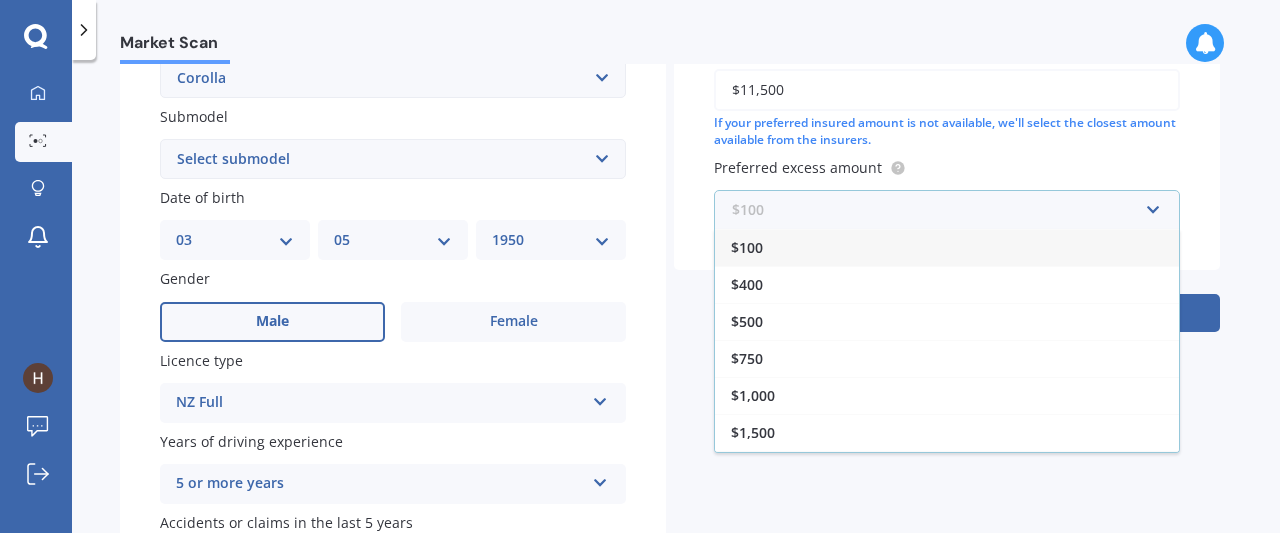 click at bounding box center [940, 210] 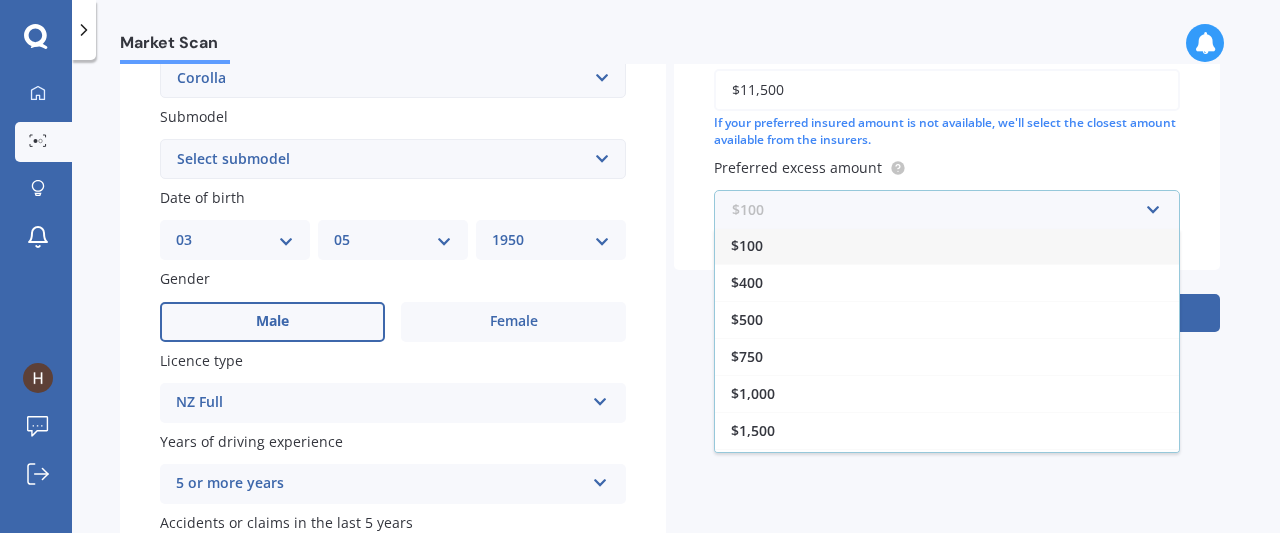 scroll, scrollTop: 0, scrollLeft: 0, axis: both 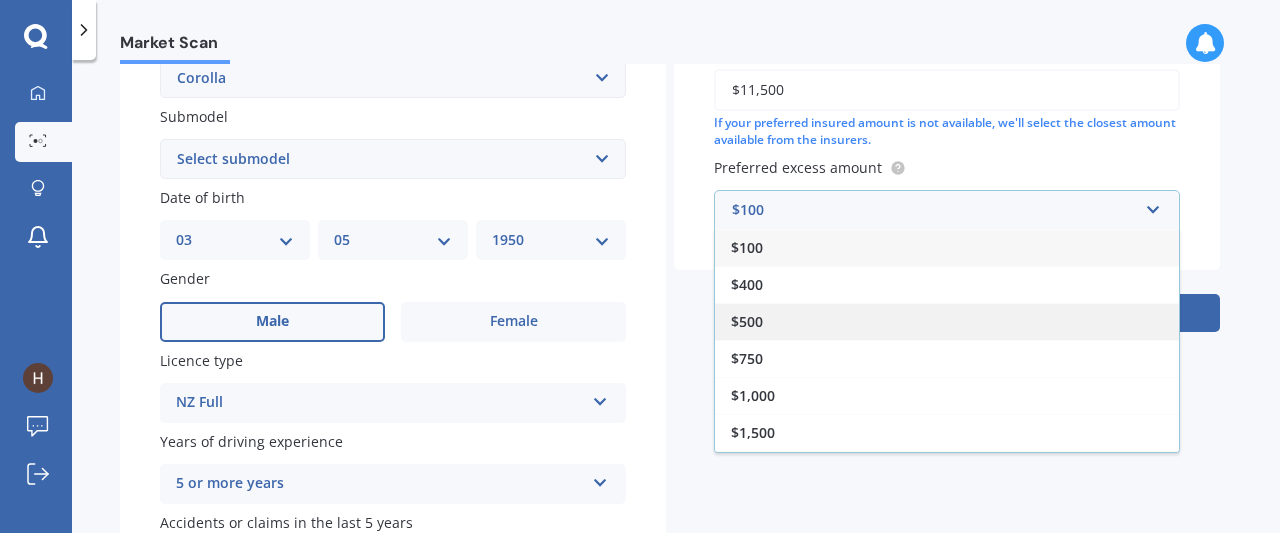 click on "$500" at bounding box center [747, 247] 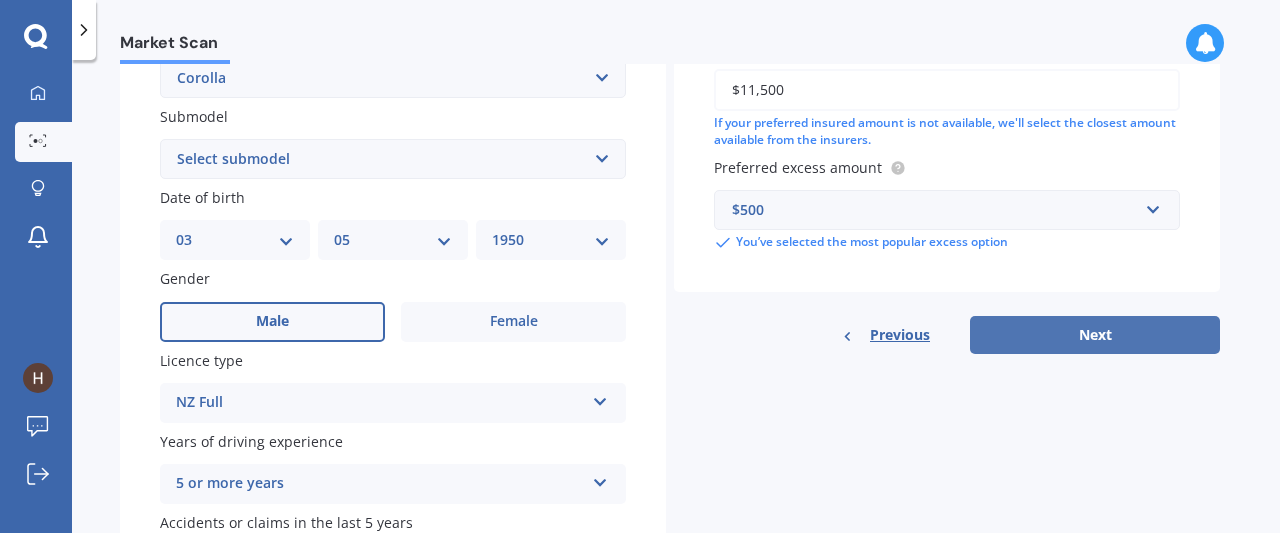 click on "Next" at bounding box center (1095, 335) 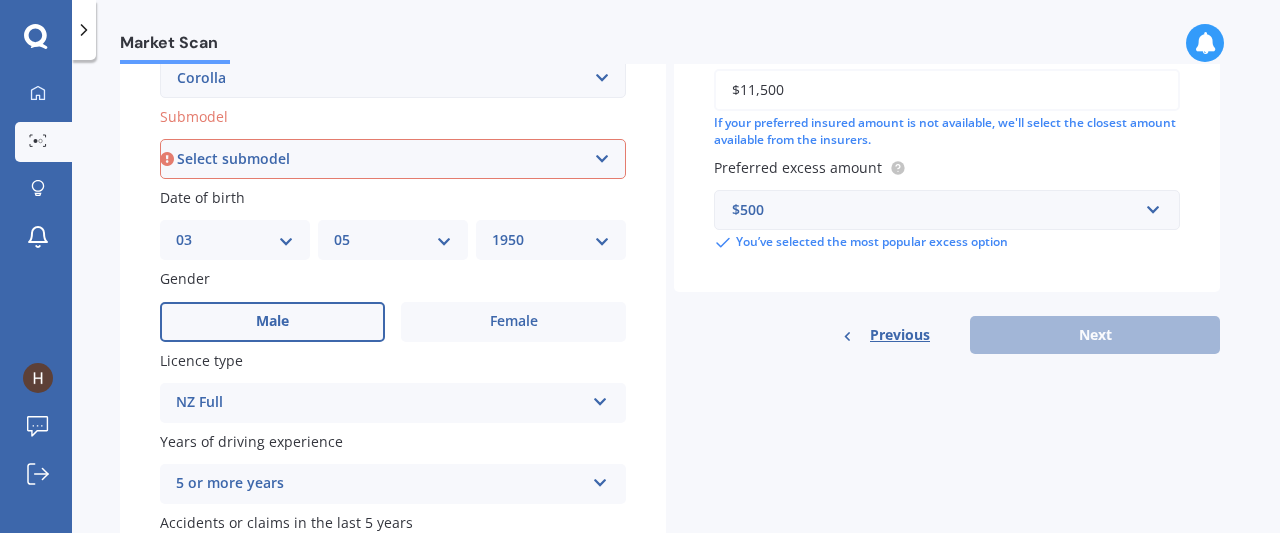 click on "Select submodel (All other) Axio Diesel Fielder 2WD Fielder 4WD FXGT GL GLX 1.8 GLX Sedan GS GTI GTI Sports GX 1.6 GX 1.8 GX CVT Hatch GX Sedan GX Wagon auto GX Wagon manual Hatch Hybrid Hybrid Levin 1.6 Levin SX Hatch Levin ZR Hatch Runx SE 1.5 Sportivo Non Turbo 1.8 Litre Sportivo Turbo 1.8 Litre Sprinter Sprinter GT Touring 4WD wagon Touring S/W Touring Wagon Hybrid TS 1.8 Van XL ZR Sedan" at bounding box center [393, 159] 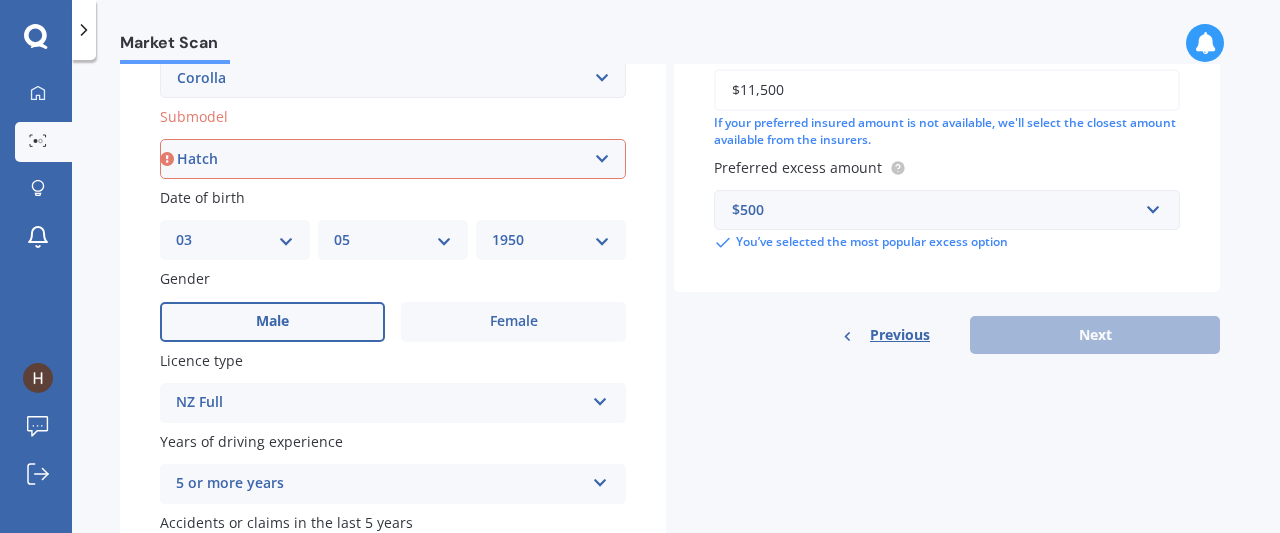 click on "Select submodel (All other) Axio Diesel Fielder 2WD Fielder 4WD FXGT GL GLX 1.8 GLX Sedan GS GTI GTI Sports GX 1.6 GX 1.8 GX CVT Hatch GX Sedan GX Wagon auto GX Wagon manual Hatch Hybrid Hybrid Levin 1.6 Levin SX Hatch Levin ZR Hatch Runx SE 1.5 Sportivo Non Turbo 1.8 Litre Sportivo Turbo 1.8 Litre Sprinter Sprinter GT Touring 4WD wagon Touring S/W Touring Wagon Hybrid TS 1.8 Van XL ZR Sedan" at bounding box center [393, 159] 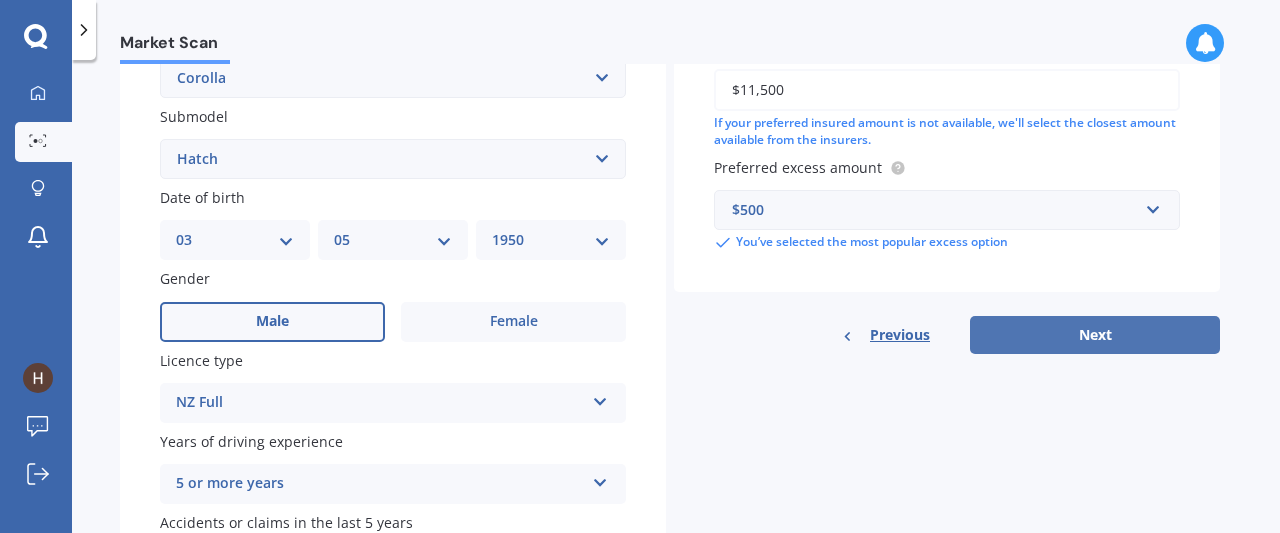 click on "Next" at bounding box center [1095, 335] 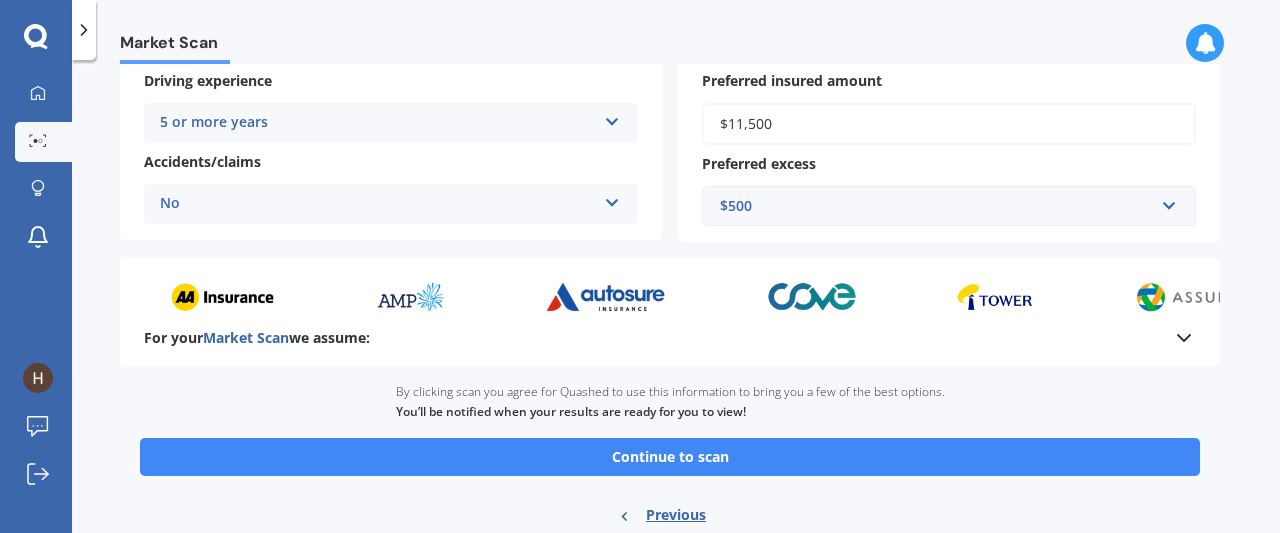 scroll, scrollTop: 500, scrollLeft: 0, axis: vertical 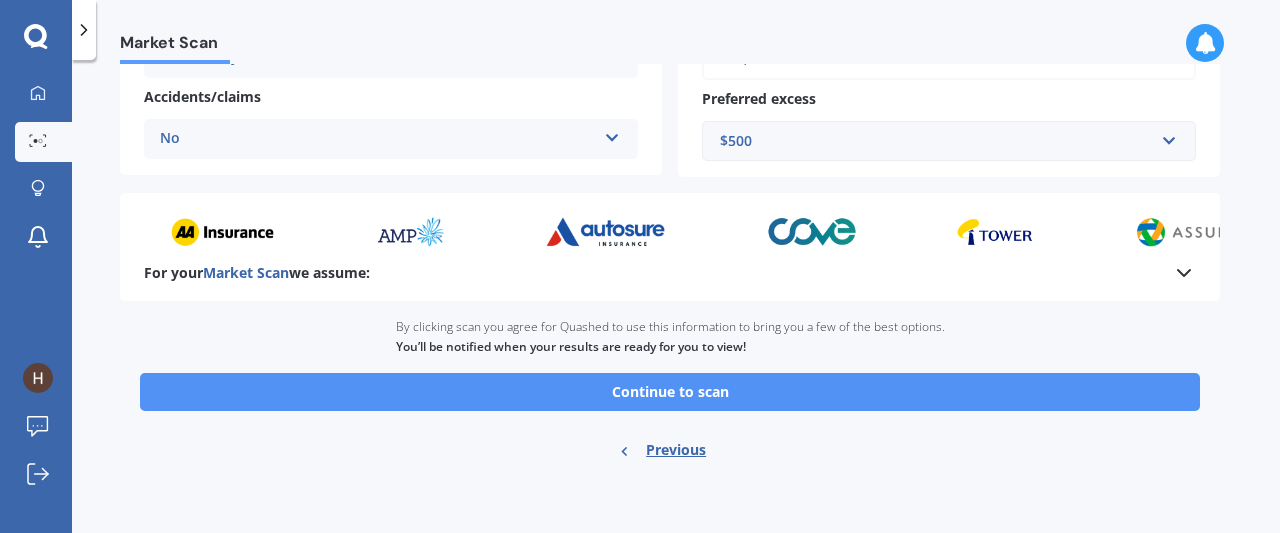 click on "Continue to scan" at bounding box center [670, 392] 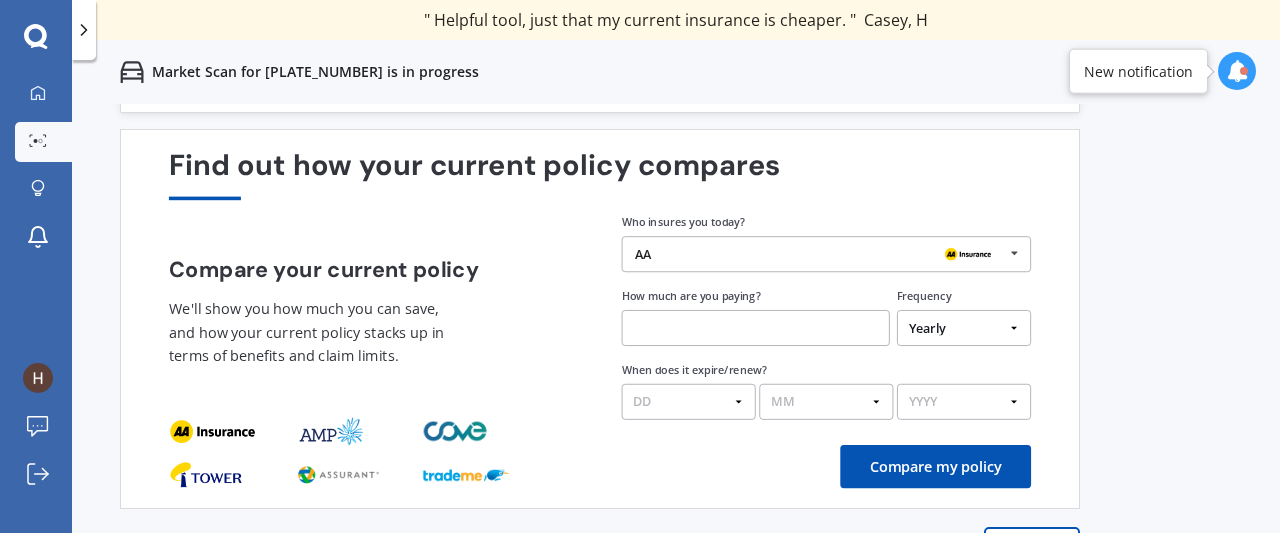 scroll, scrollTop: 112, scrollLeft: 0, axis: vertical 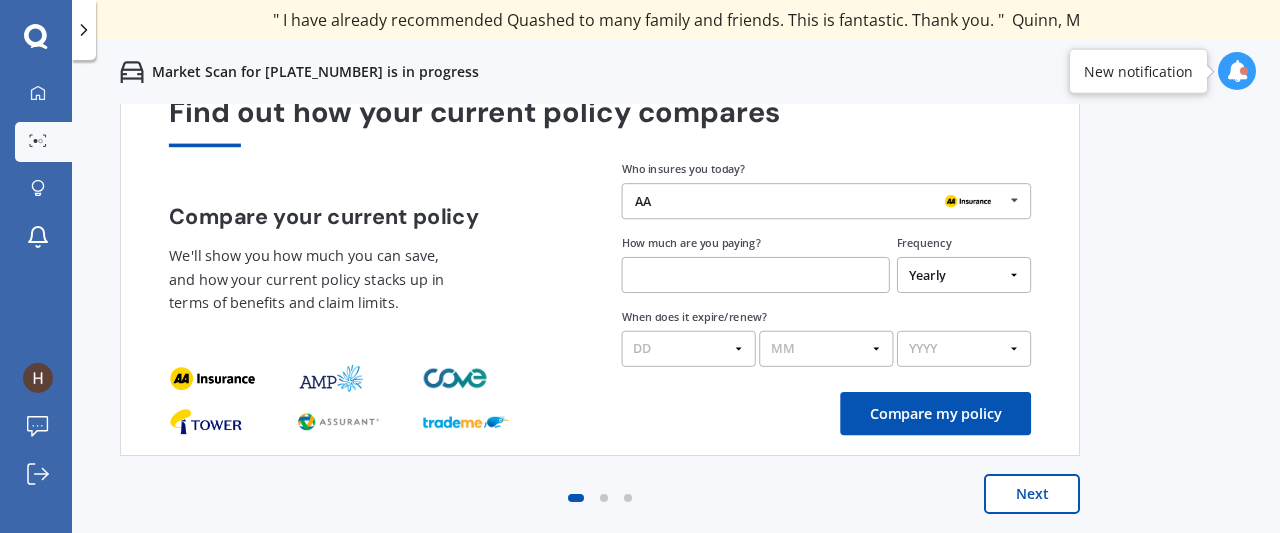 click on "Next" at bounding box center [1032, 494] 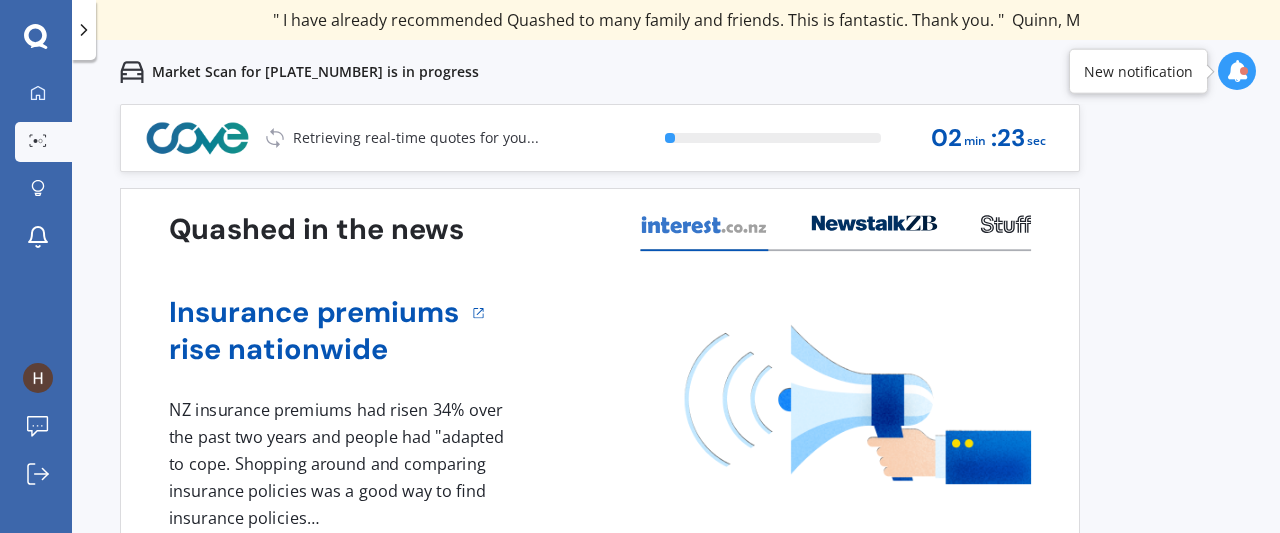 scroll, scrollTop: 112, scrollLeft: 0, axis: vertical 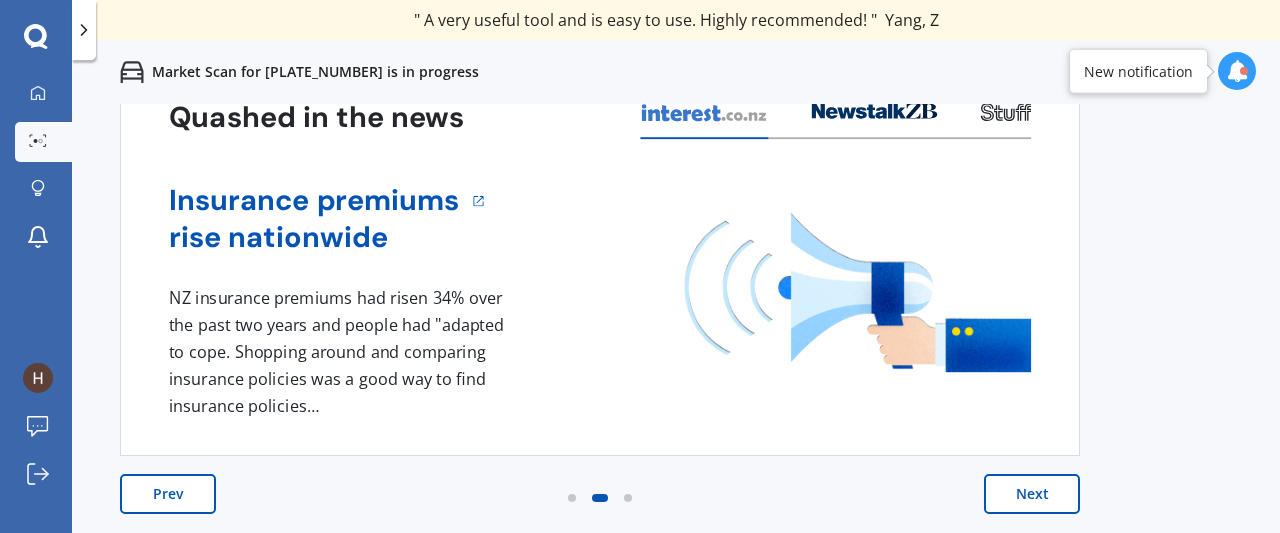 click on "Next" at bounding box center (1032, 494) 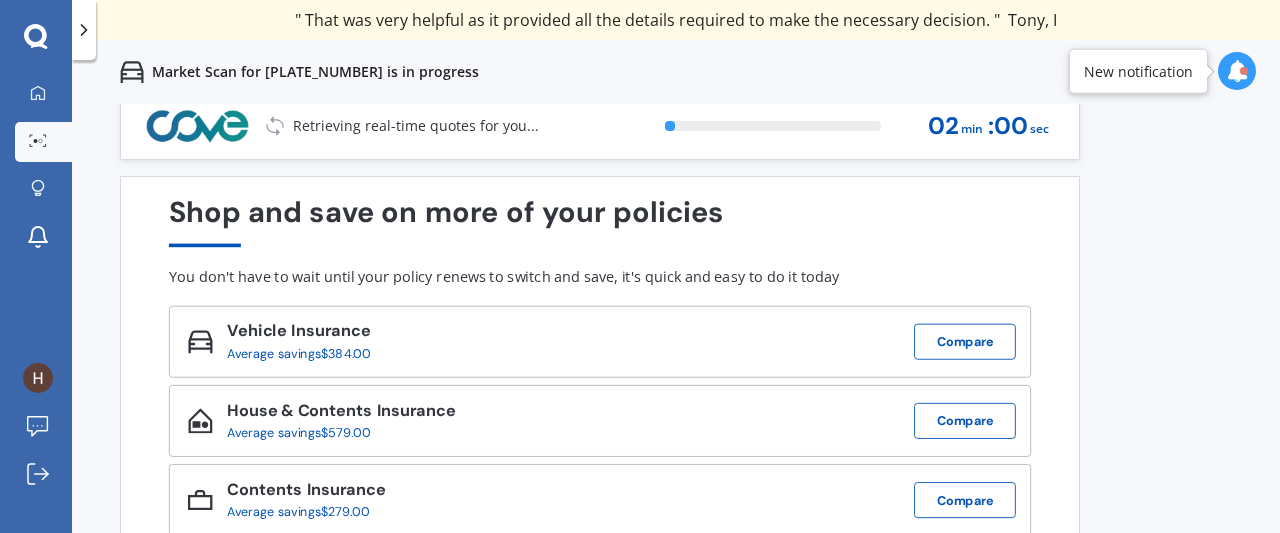 scroll, scrollTop: 0, scrollLeft: 0, axis: both 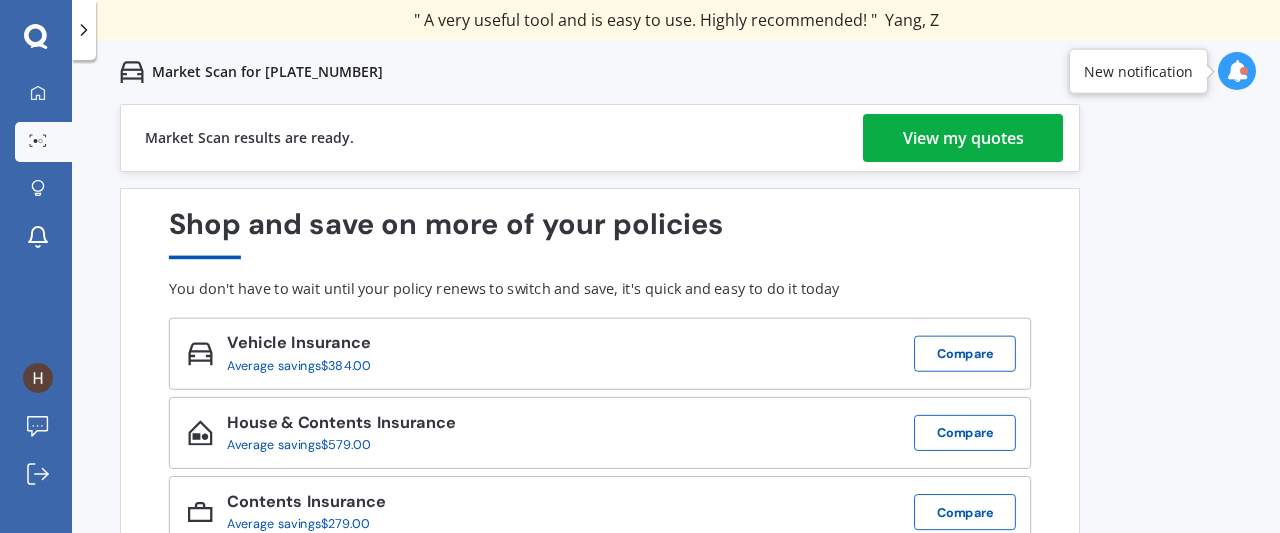 click on "View my quotes" at bounding box center (963, 138) 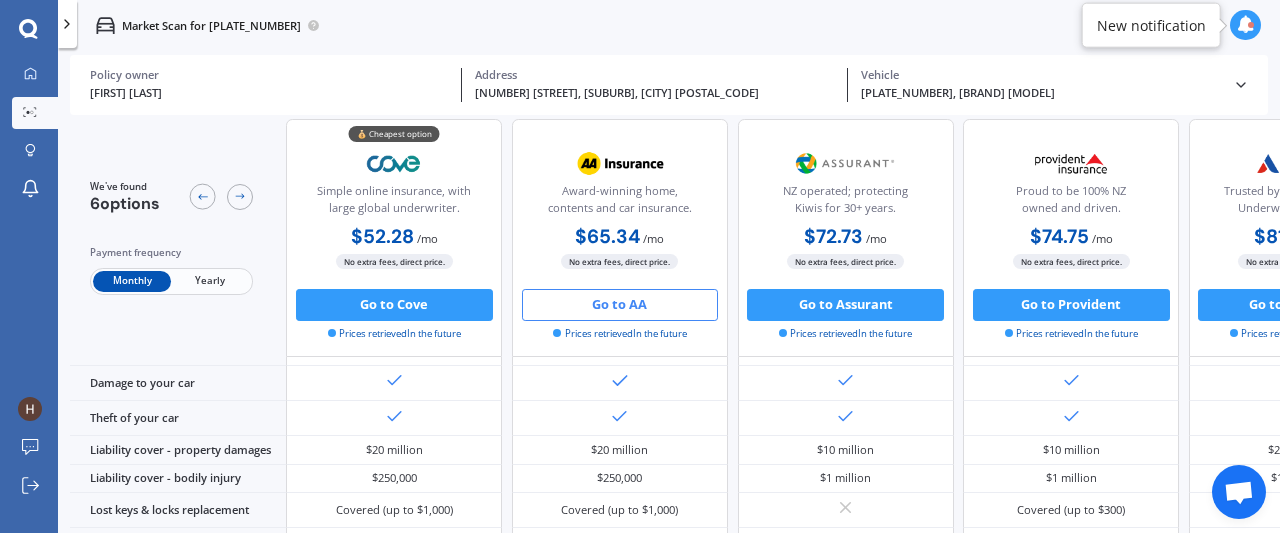 scroll, scrollTop: 0, scrollLeft: 0, axis: both 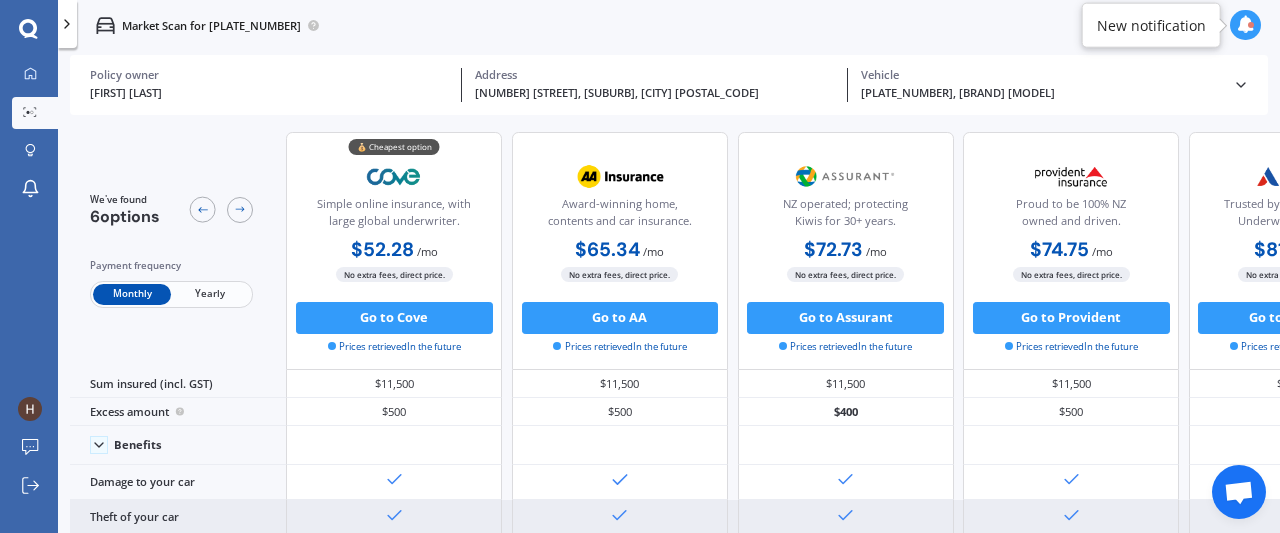 drag, startPoint x: 986, startPoint y: 525, endPoint x: 1016, endPoint y: 515, distance: 31.622776 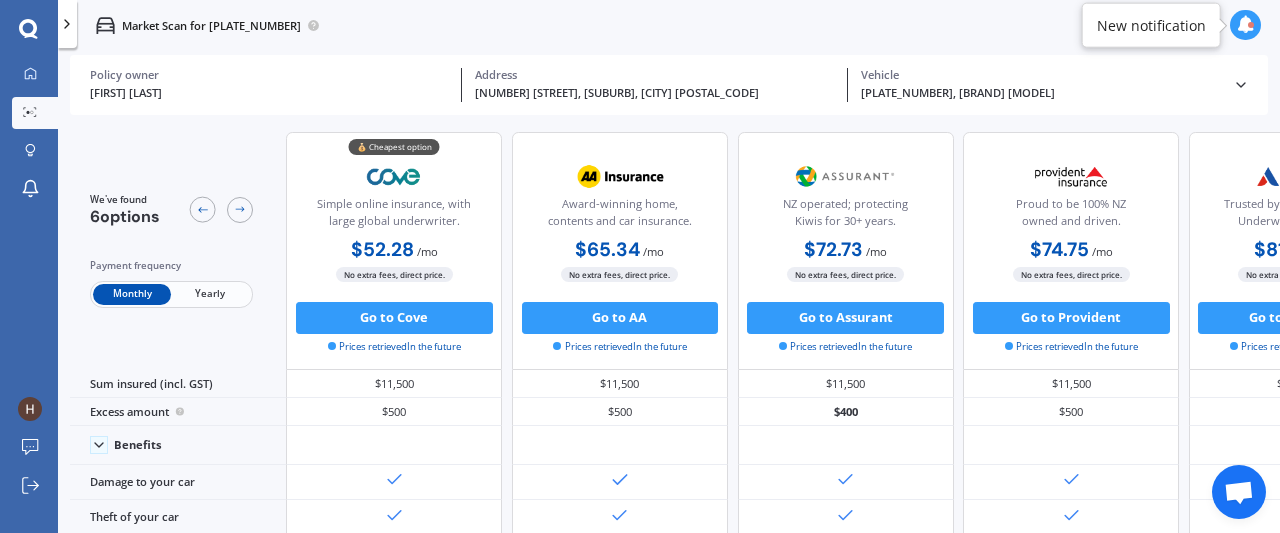 scroll, scrollTop: 0, scrollLeft: 448, axis: horizontal 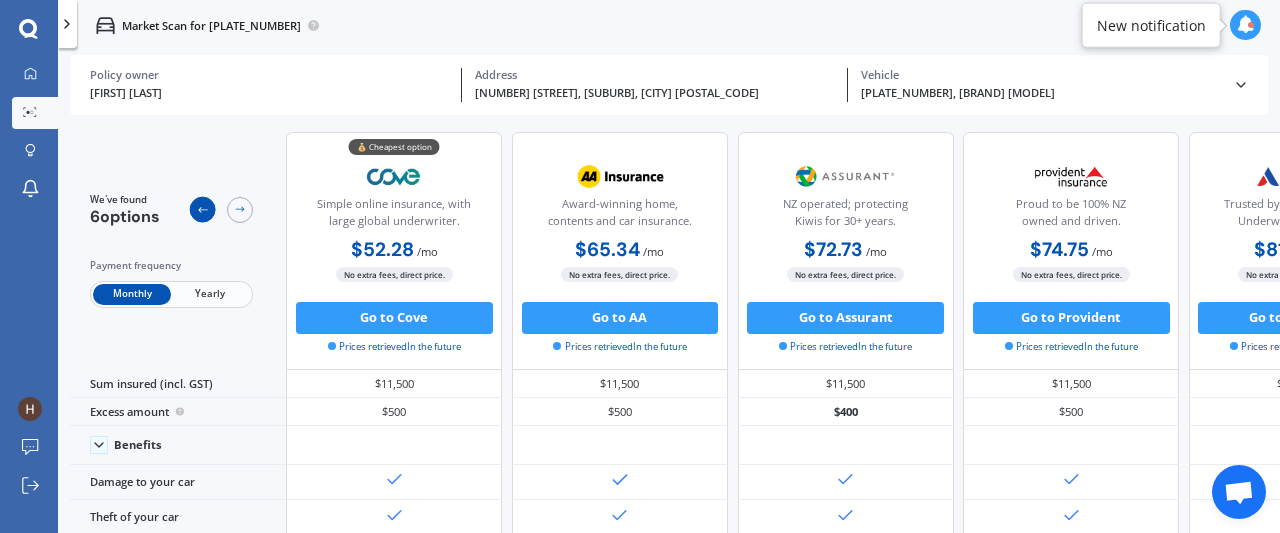 click at bounding box center (202, 210) 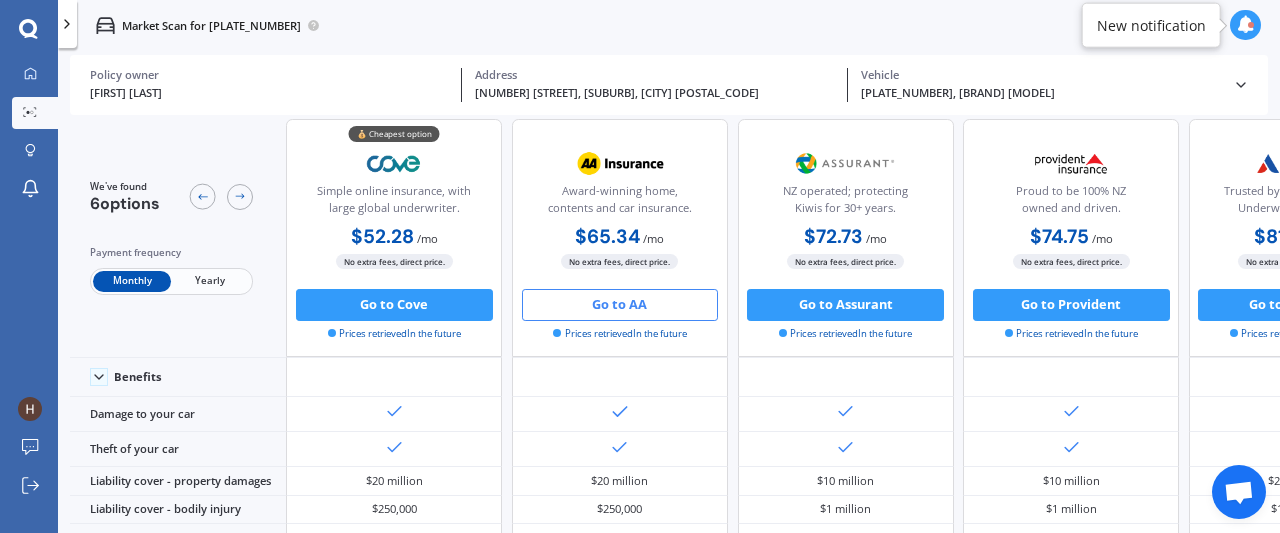 scroll, scrollTop: 0, scrollLeft: 0, axis: both 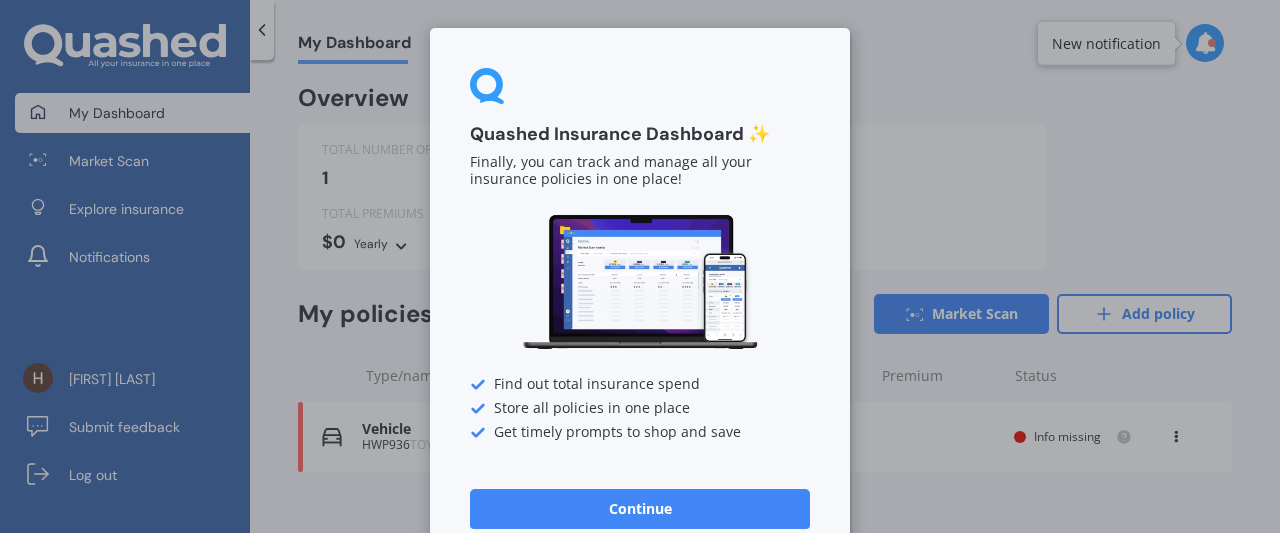 click on "Continue" at bounding box center (640, 509) 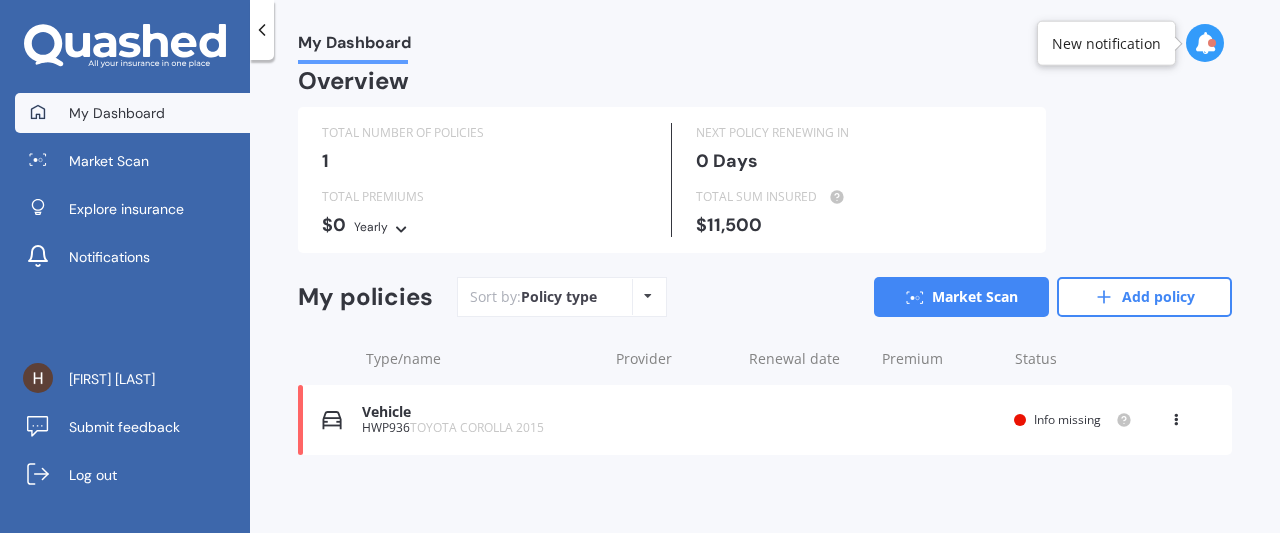 scroll, scrollTop: 22, scrollLeft: 0, axis: vertical 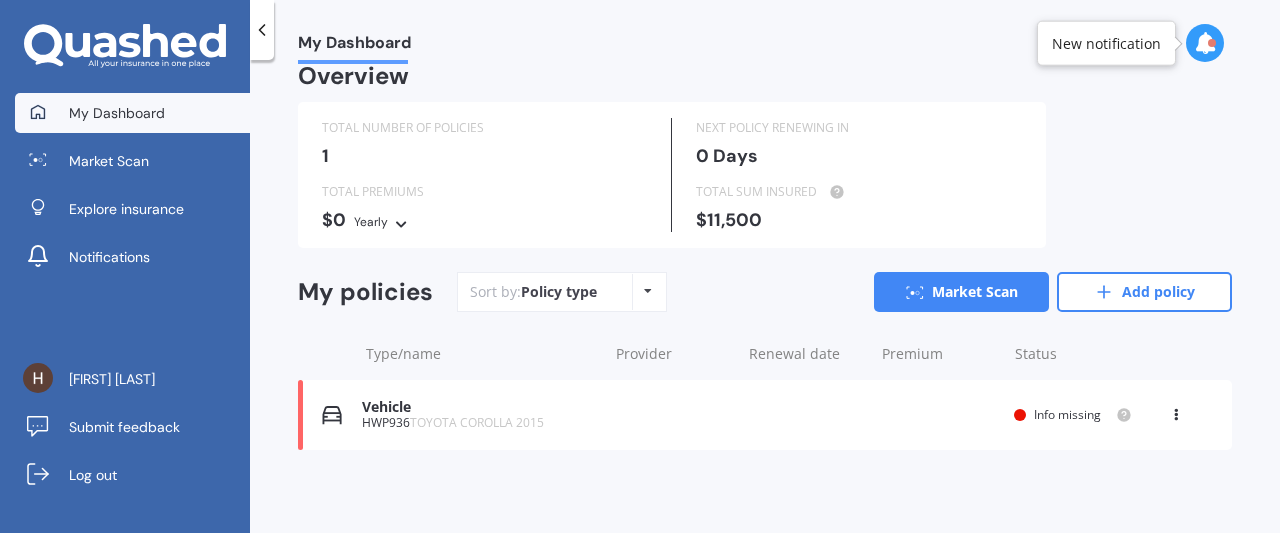 click on "Policy type Alphabetical Date added Renewing next" at bounding box center [647, 292] 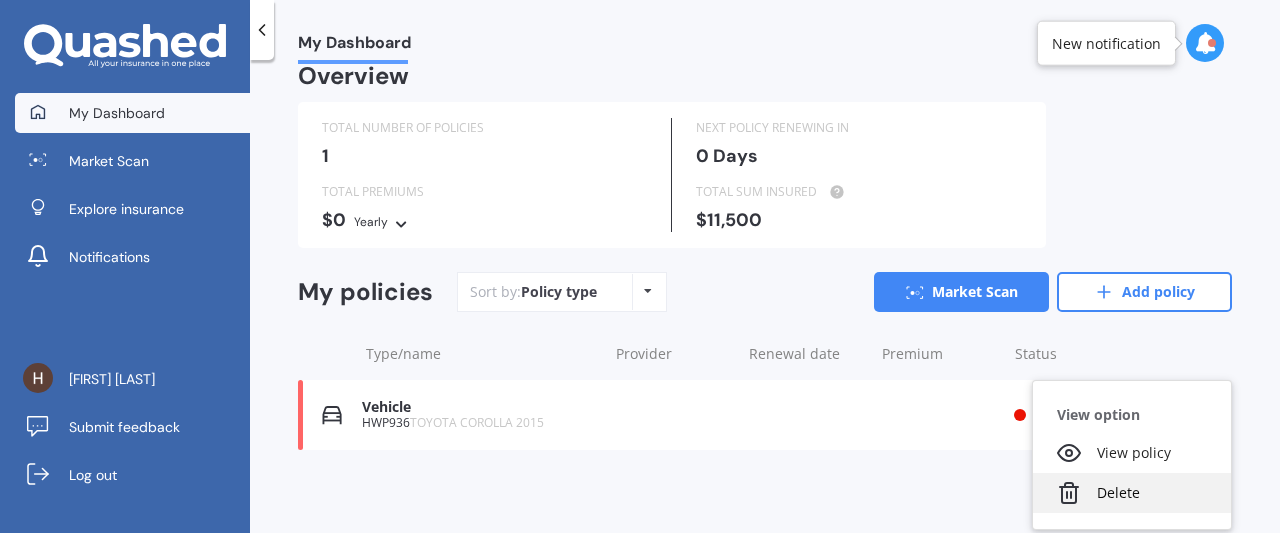 click on "Delete" at bounding box center (1132, 493) 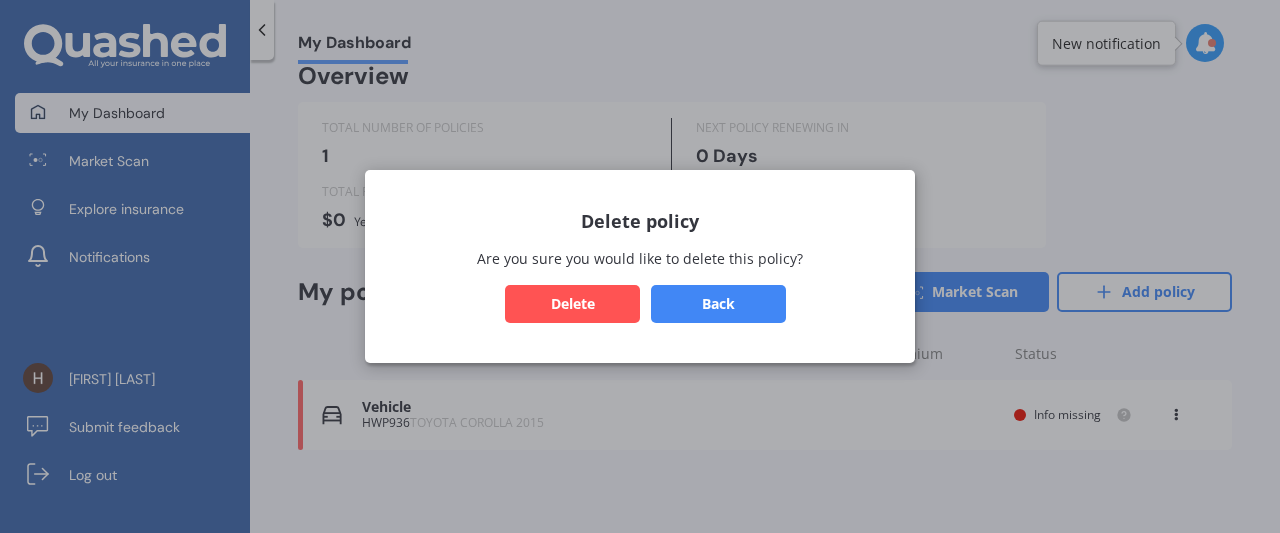 click on "Delete" at bounding box center [572, 304] 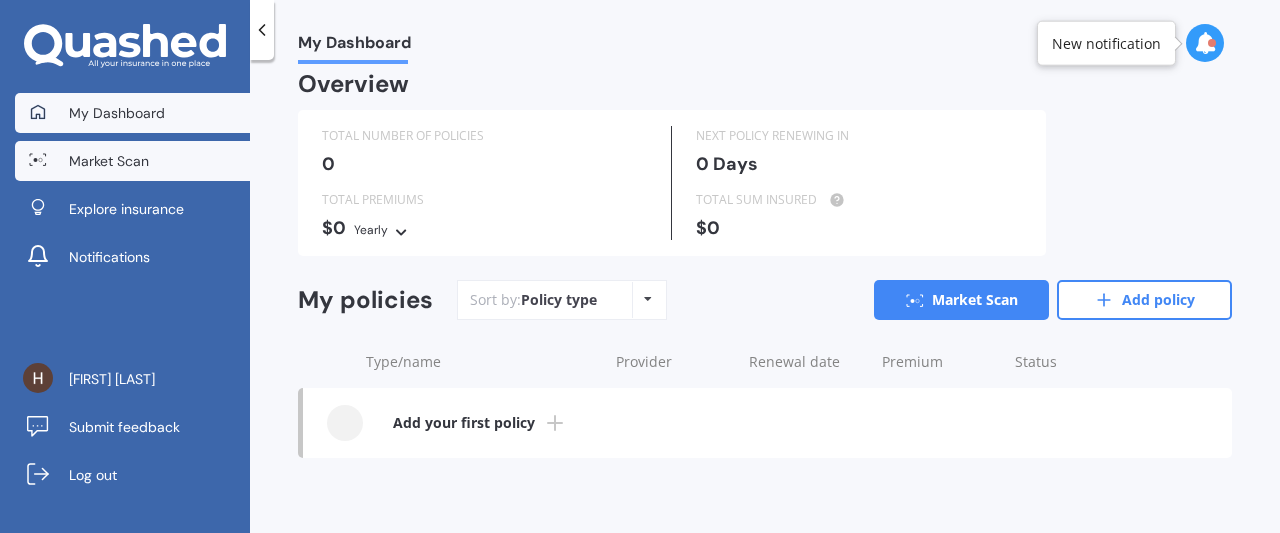 click on "Market Scan" at bounding box center (109, 161) 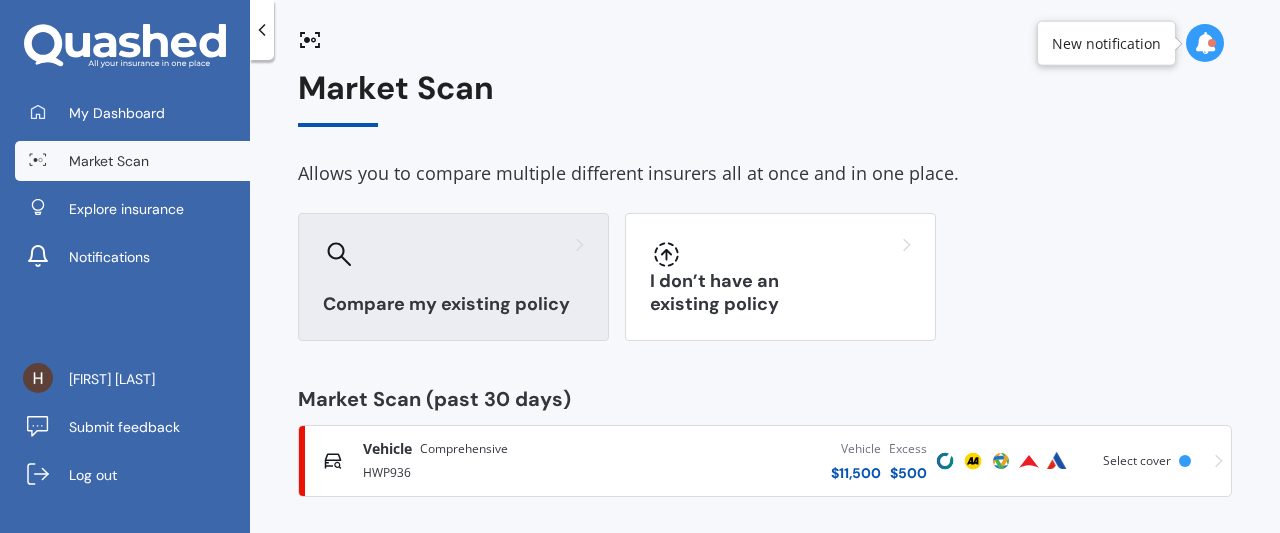 scroll, scrollTop: 26, scrollLeft: 0, axis: vertical 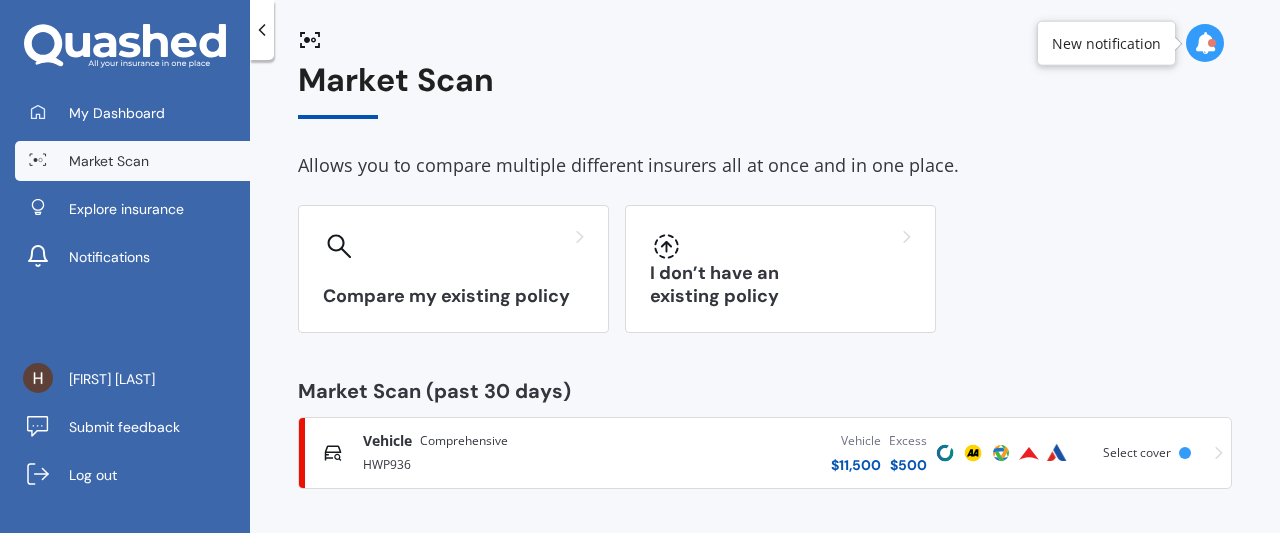 click on "Vehicle $ 11,500 Excess $ 500" at bounding box center (779, 453) 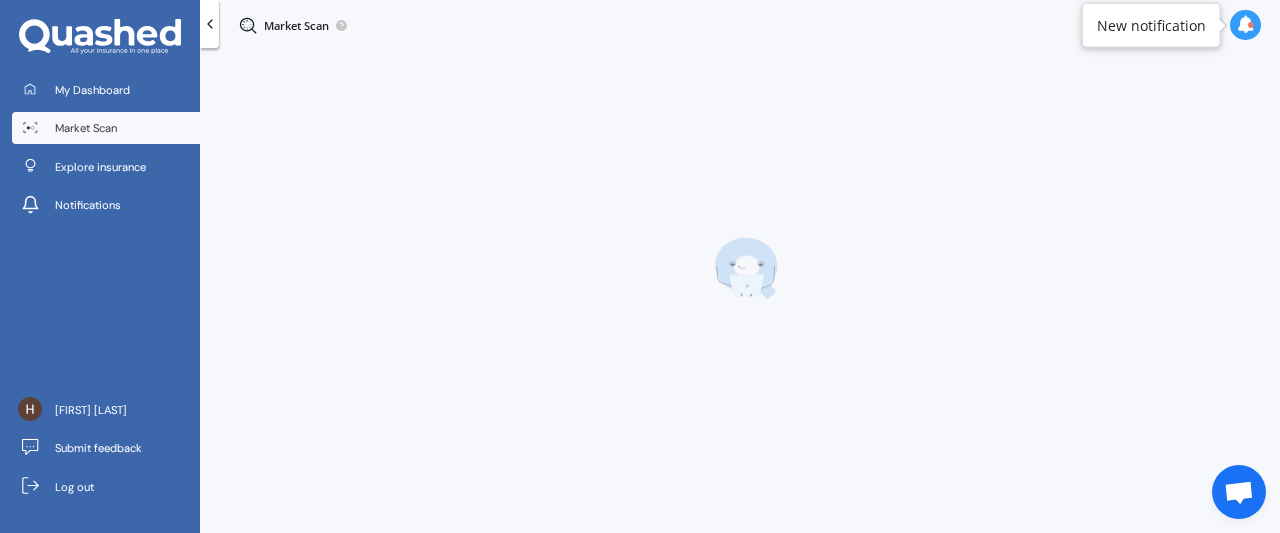 scroll, scrollTop: 0, scrollLeft: 0, axis: both 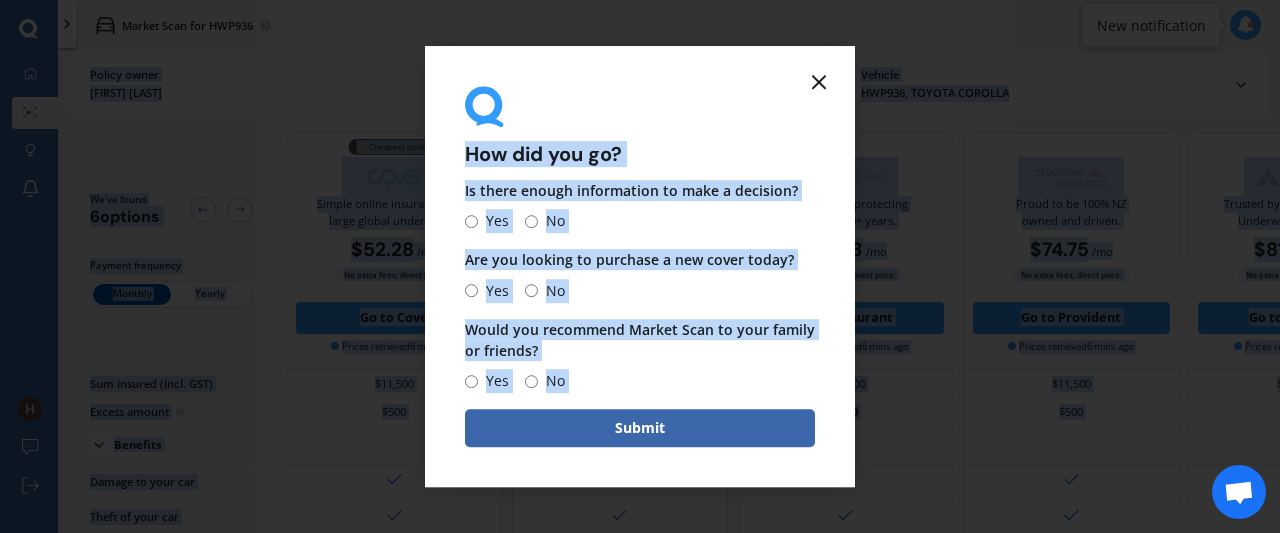 click on "How did you go? Is there enough information to make a decision? Yes No Are you looking to purchase a new cover today? Yes No Would you recommend Market Scan to your family or friends? Yes No Submit" at bounding box center (640, 267) 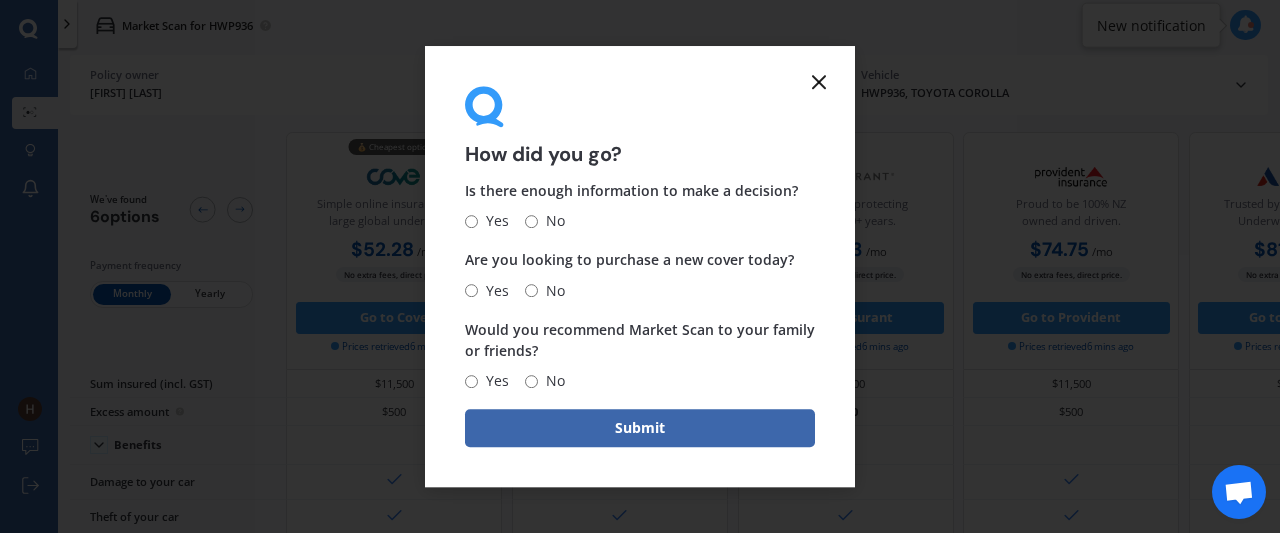 click at bounding box center [819, 82] 